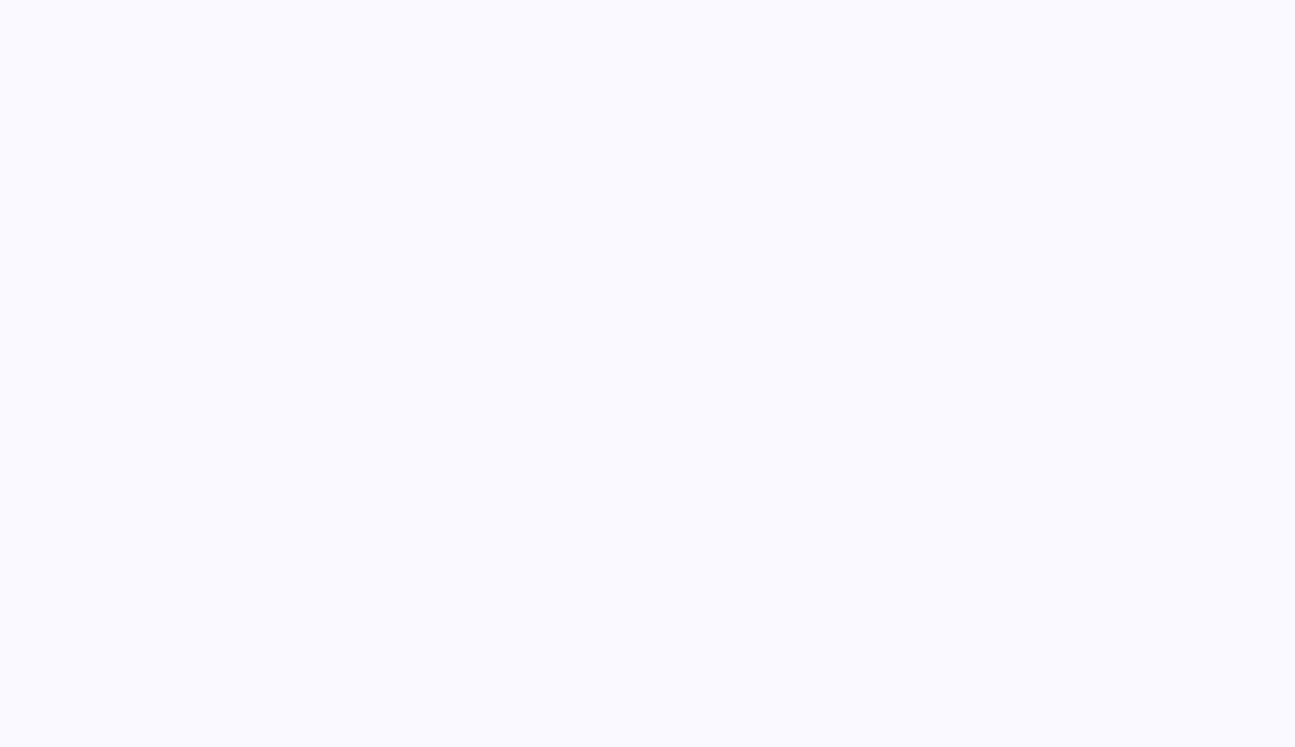 scroll, scrollTop: 0, scrollLeft: 0, axis: both 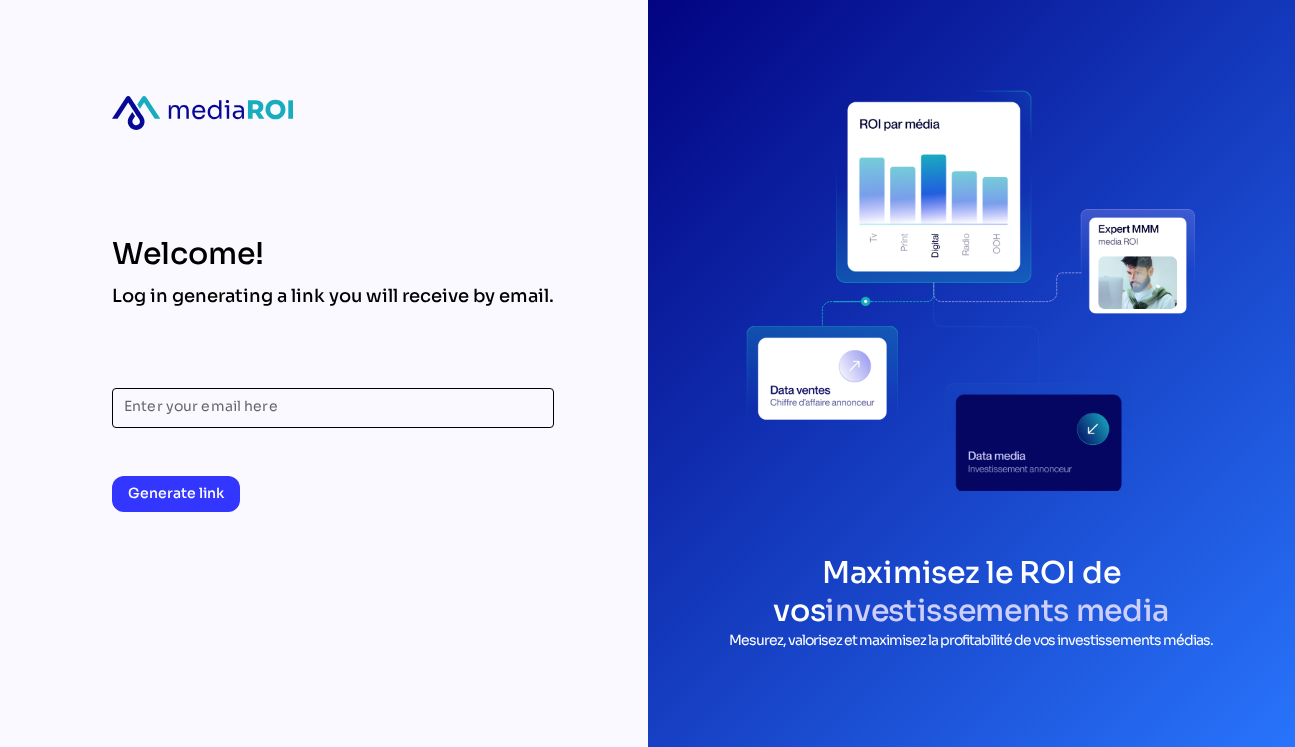 click on "Enter your email here" at bounding box center (333, 408) 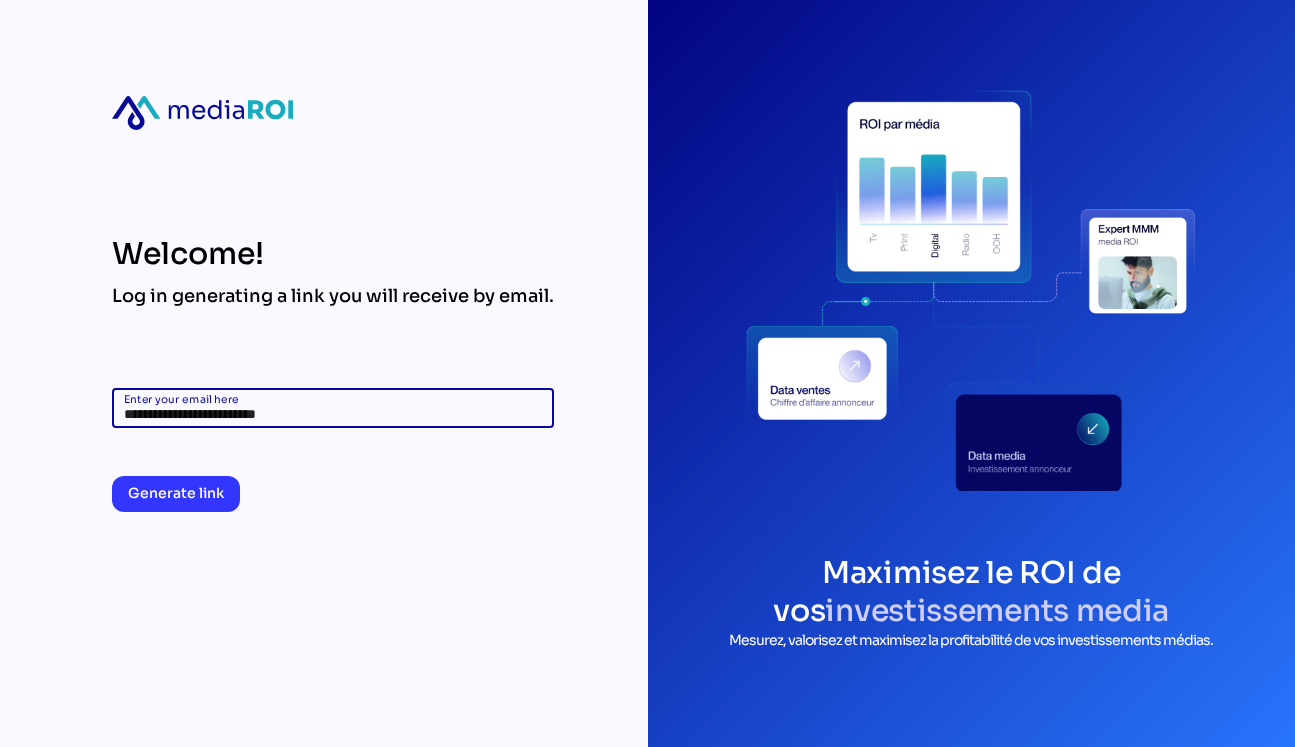 type on "**********" 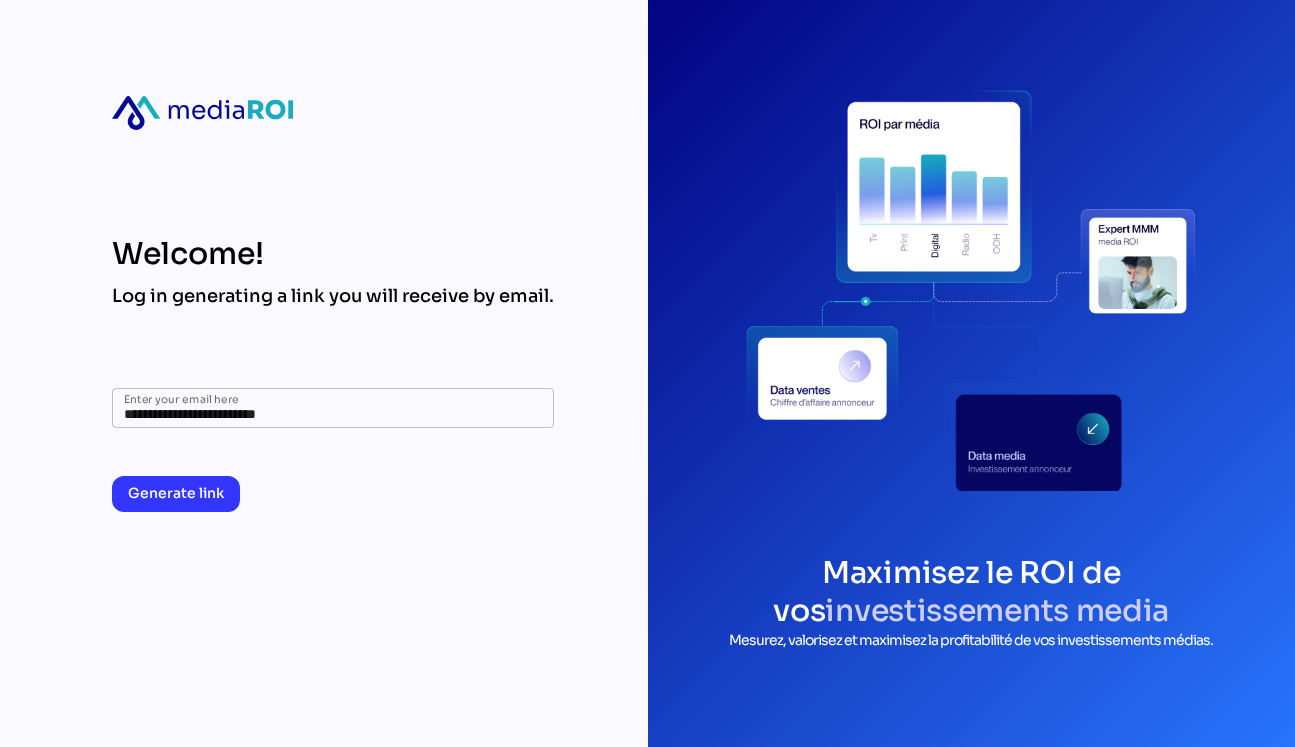 click on "**********" at bounding box center (333, 373) 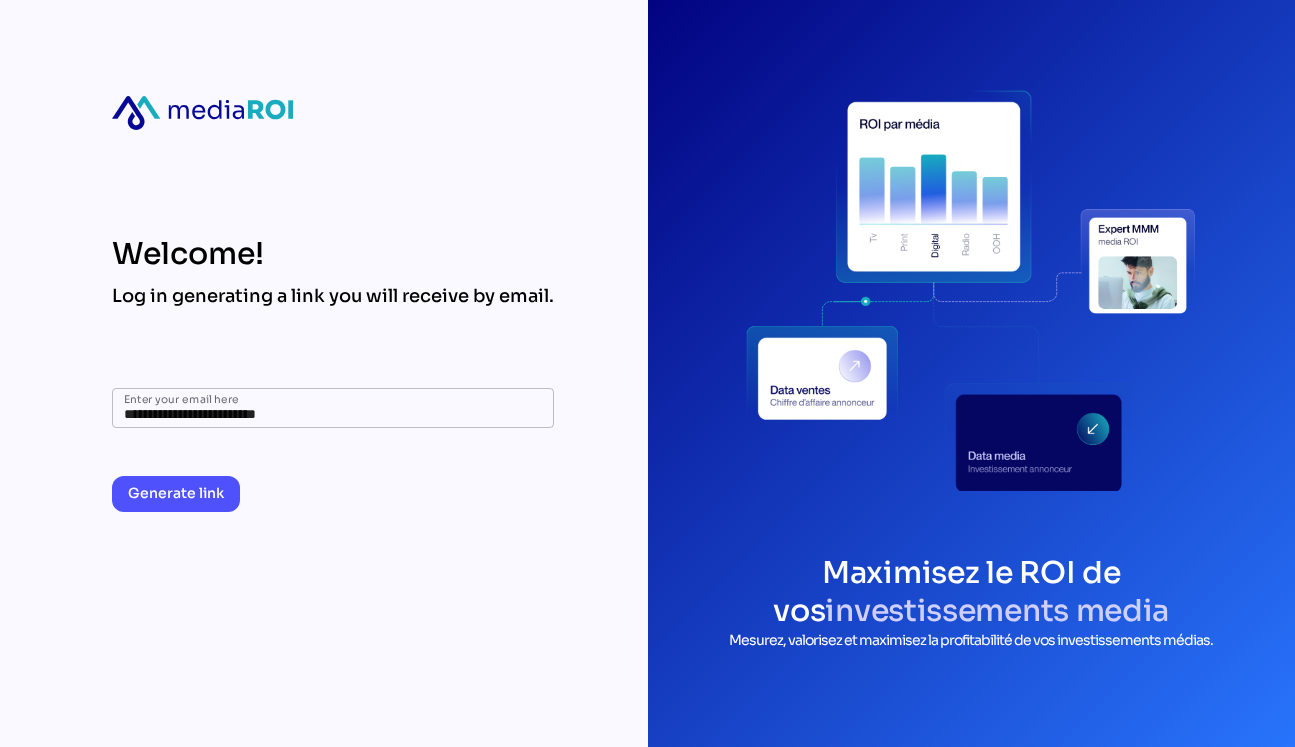 click on "Generate link" at bounding box center (176, 493) 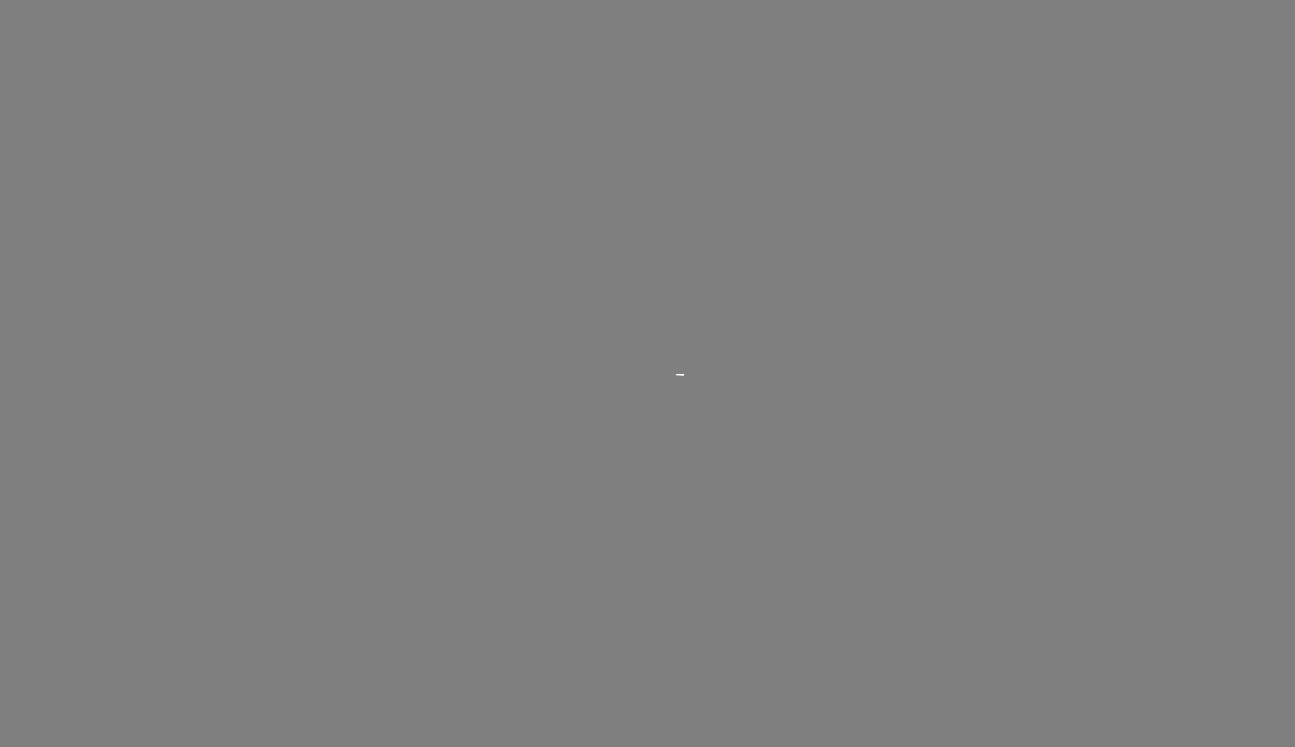 scroll, scrollTop: 0, scrollLeft: 0, axis: both 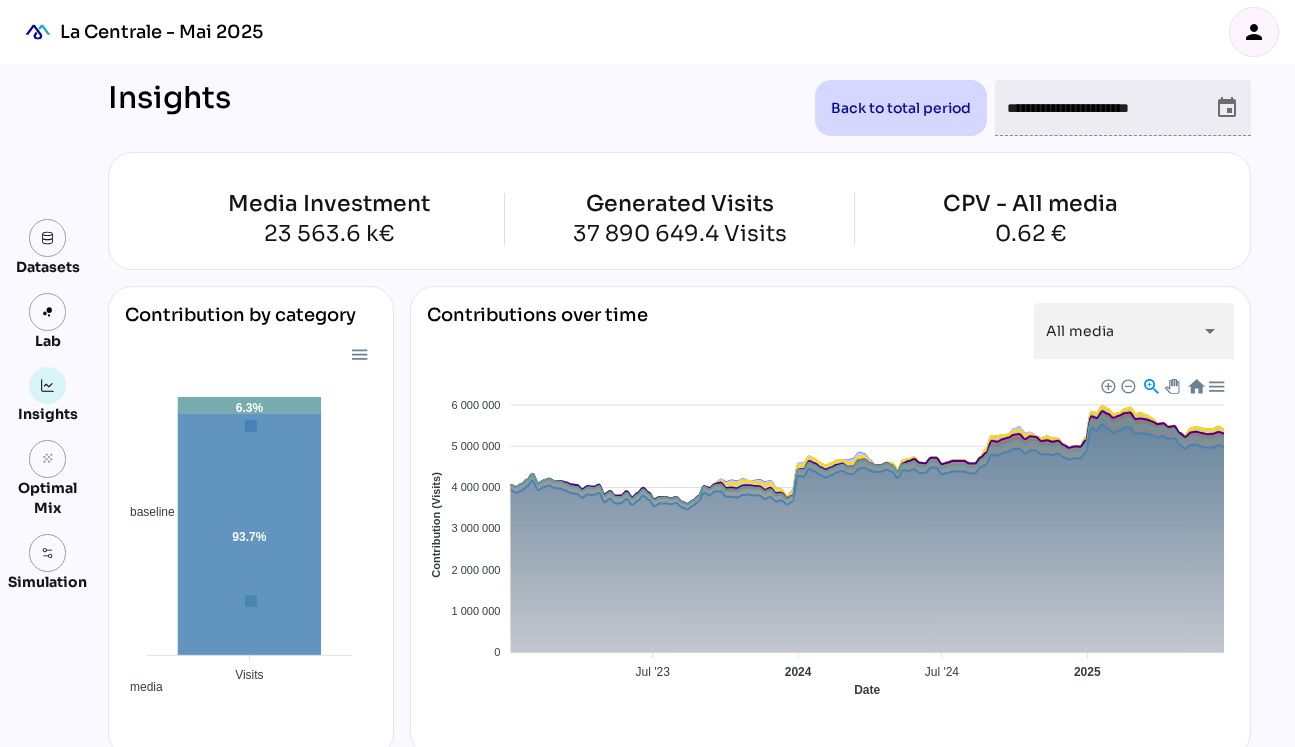 click on "**********" at bounding box center (679, 108) 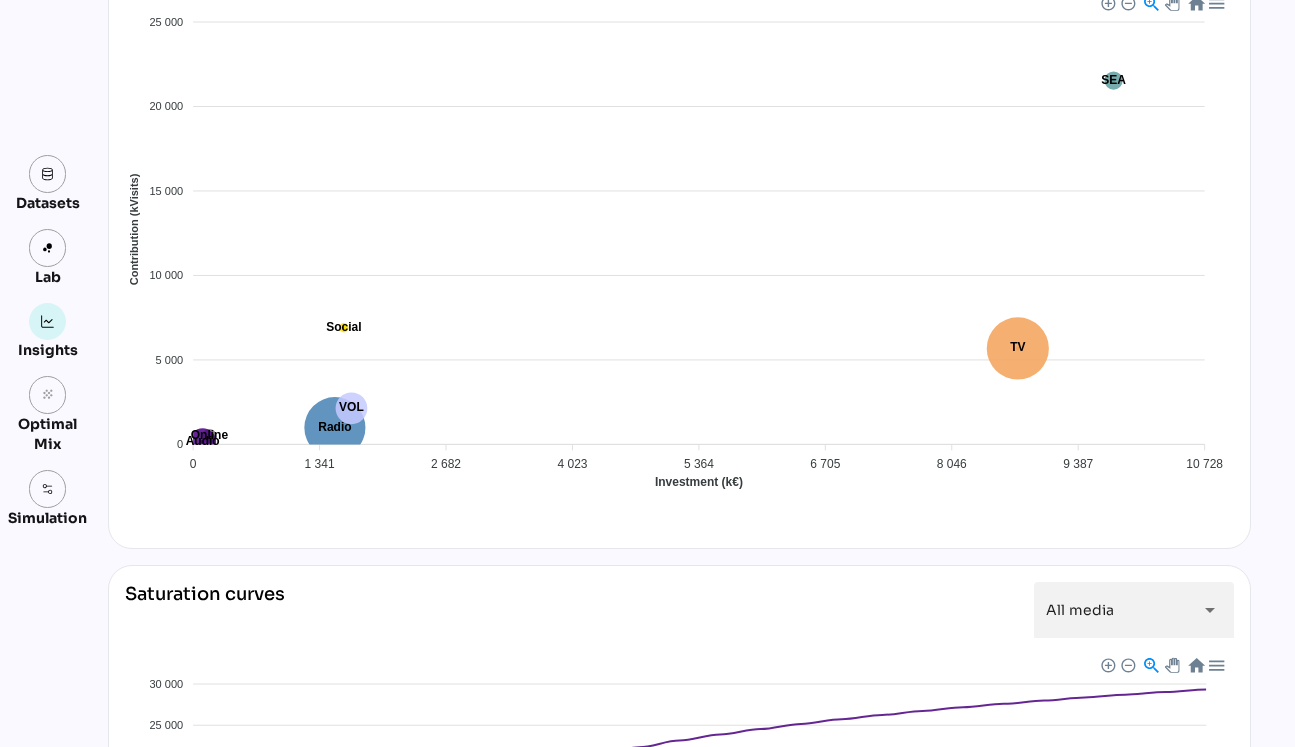 scroll, scrollTop: 1352, scrollLeft: 0, axis: vertical 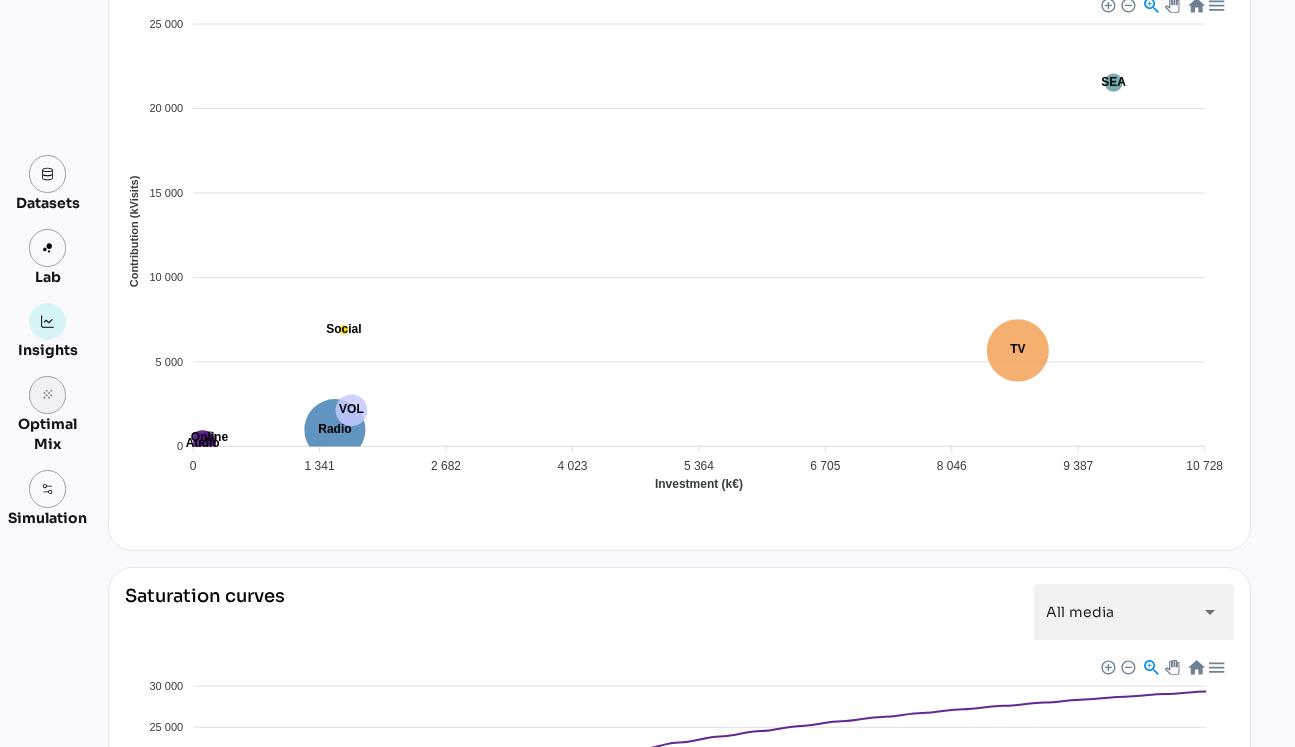 click on "grain" at bounding box center [48, 395] 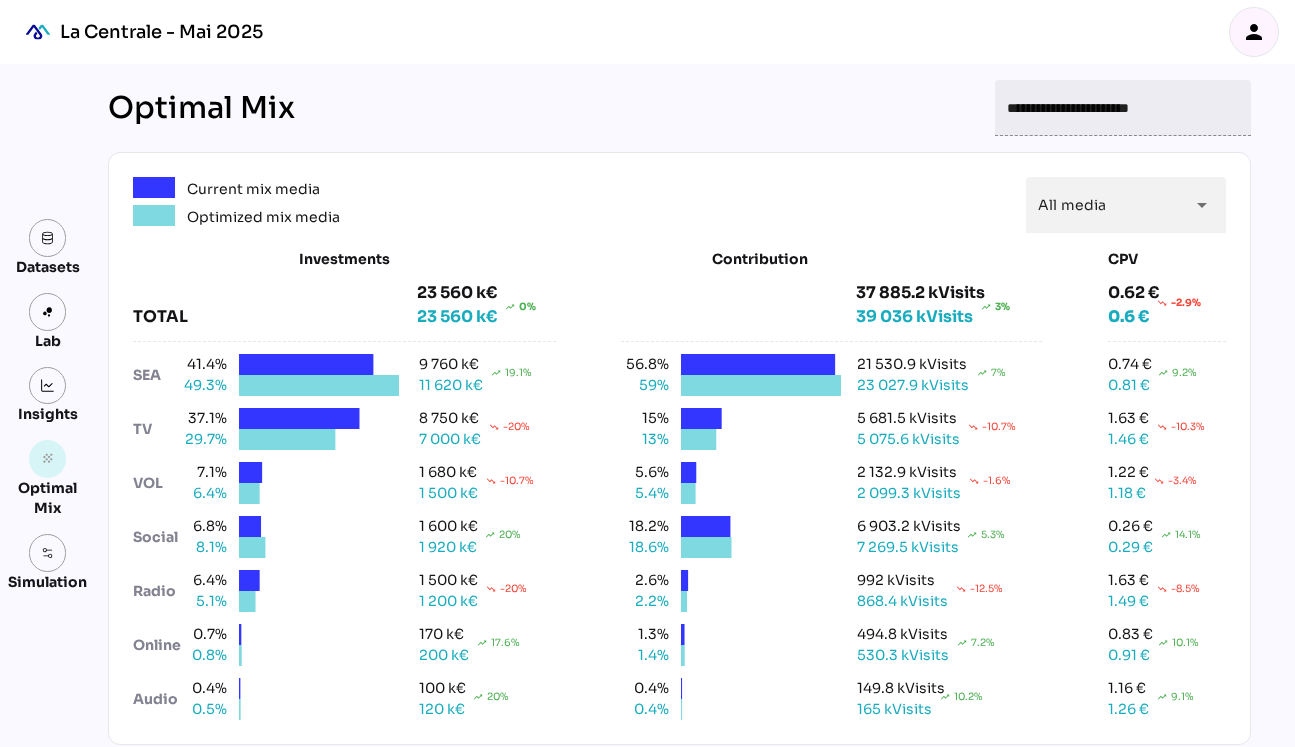 scroll, scrollTop: 14, scrollLeft: 0, axis: vertical 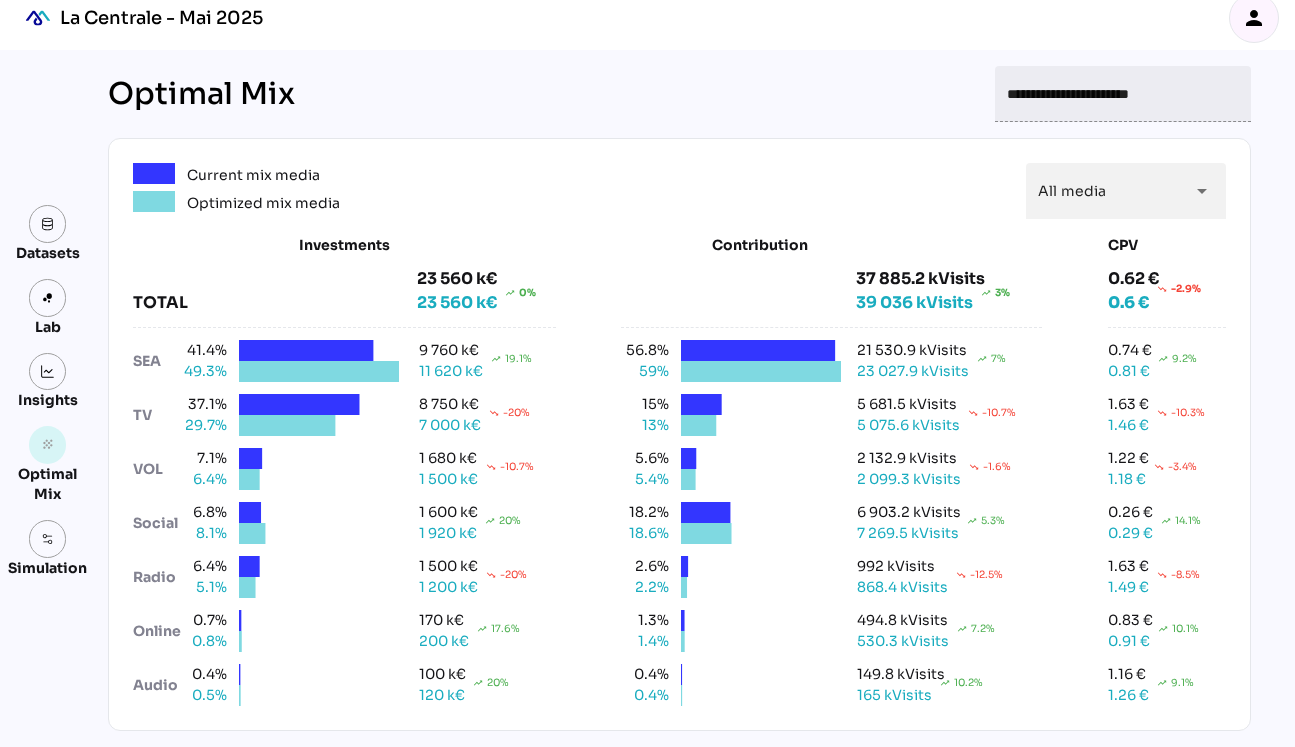 click on "**********" at bounding box center (1123, 94) 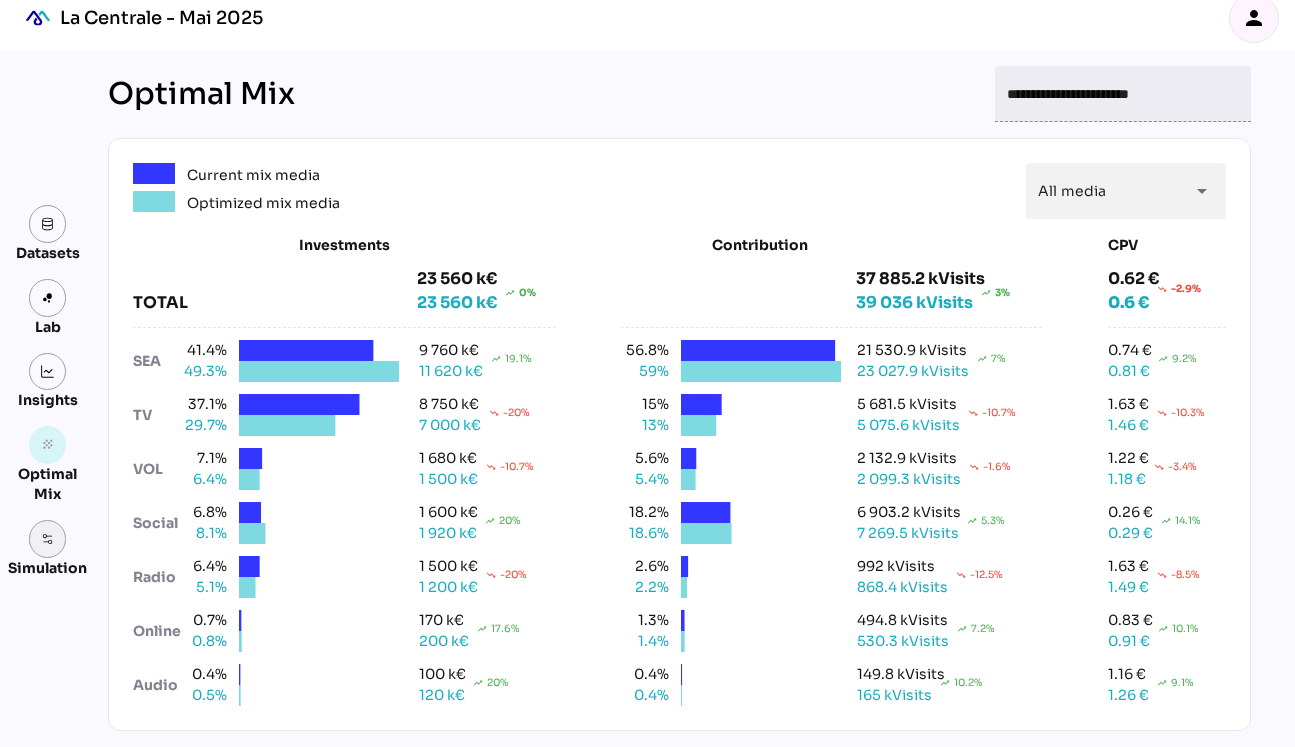 click at bounding box center [48, 539] 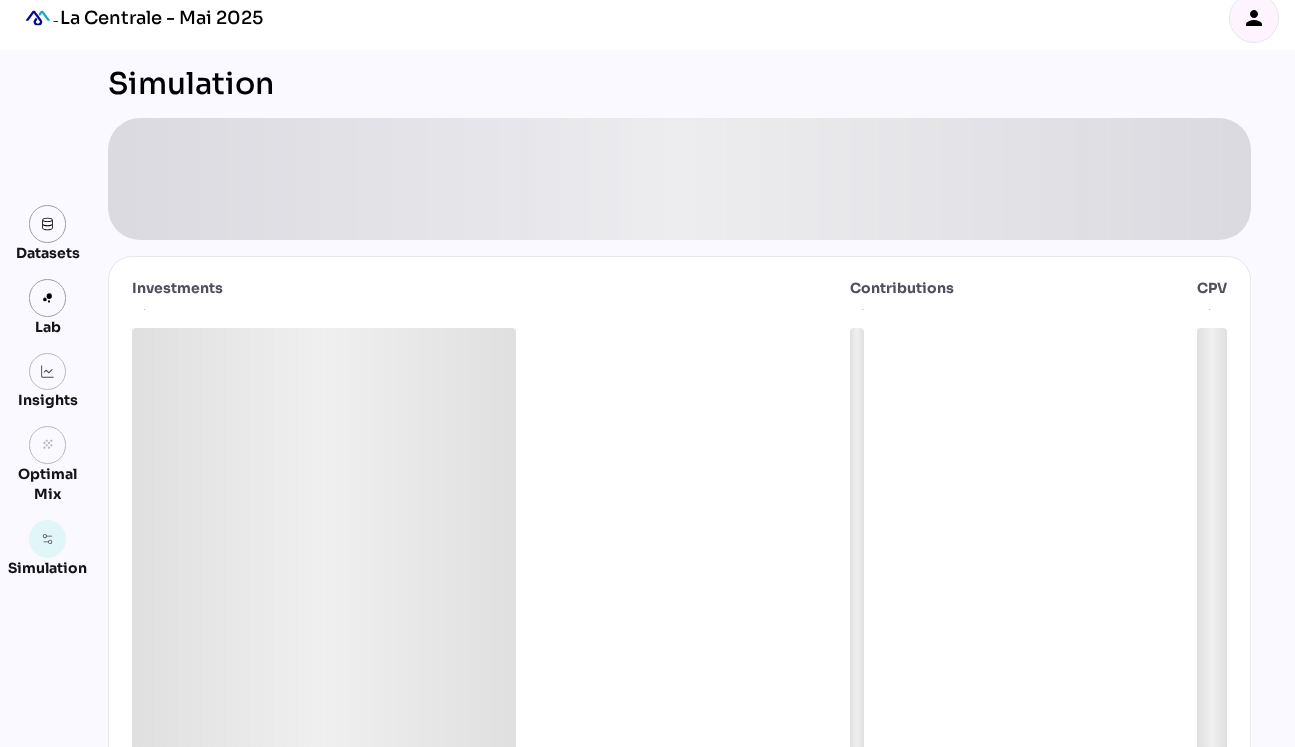 scroll, scrollTop: 0, scrollLeft: 0, axis: both 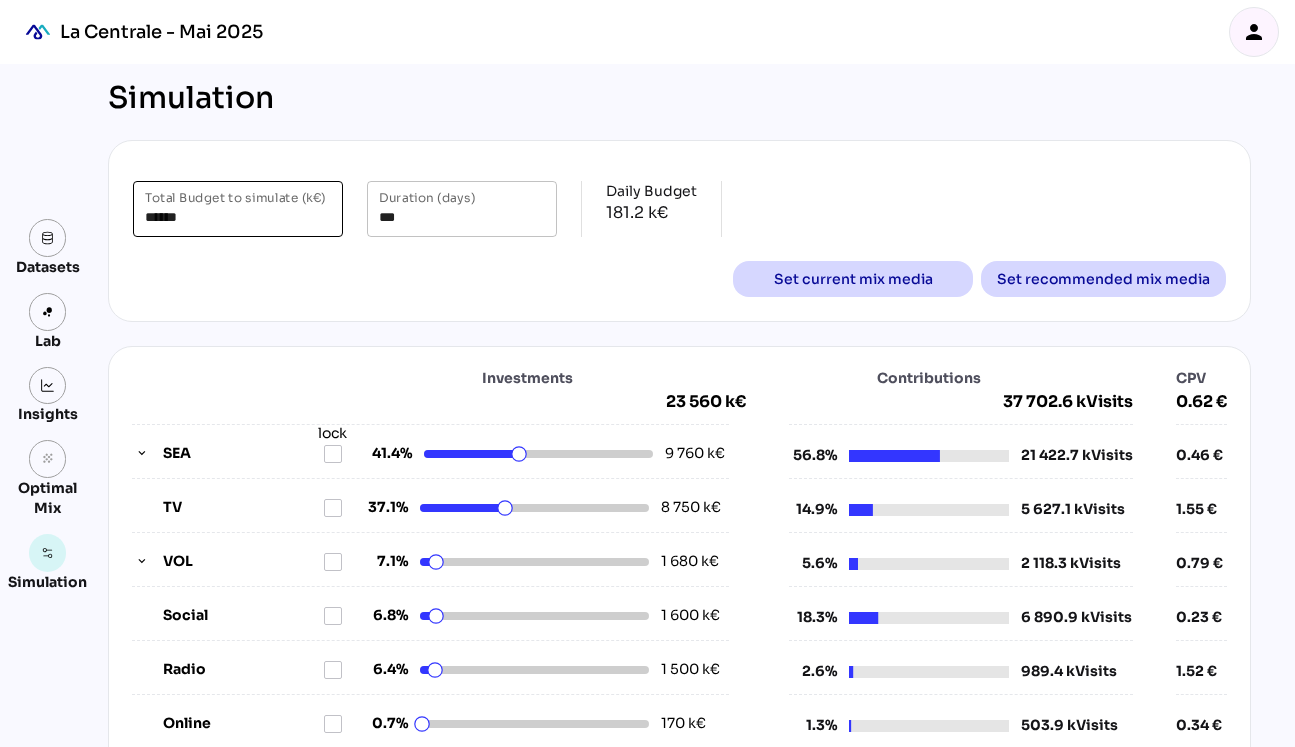 click on "******" at bounding box center (238, 209) 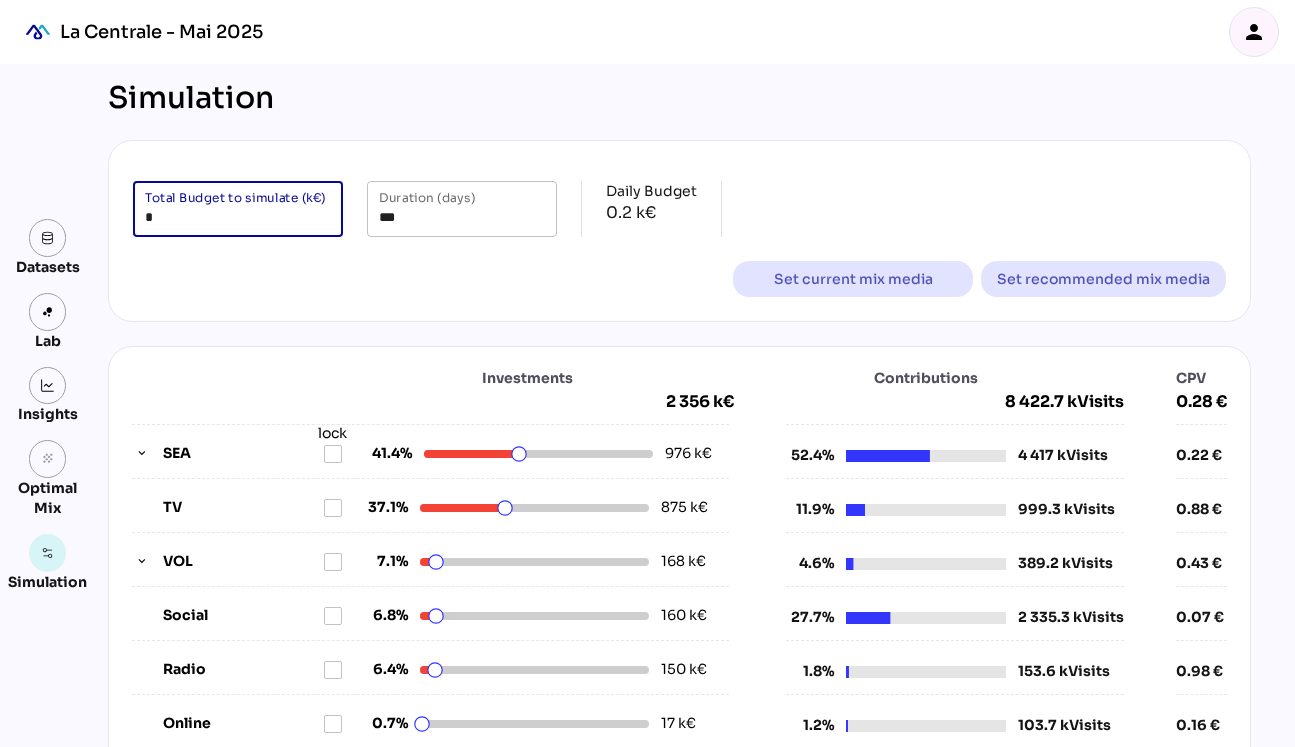 type on "*" 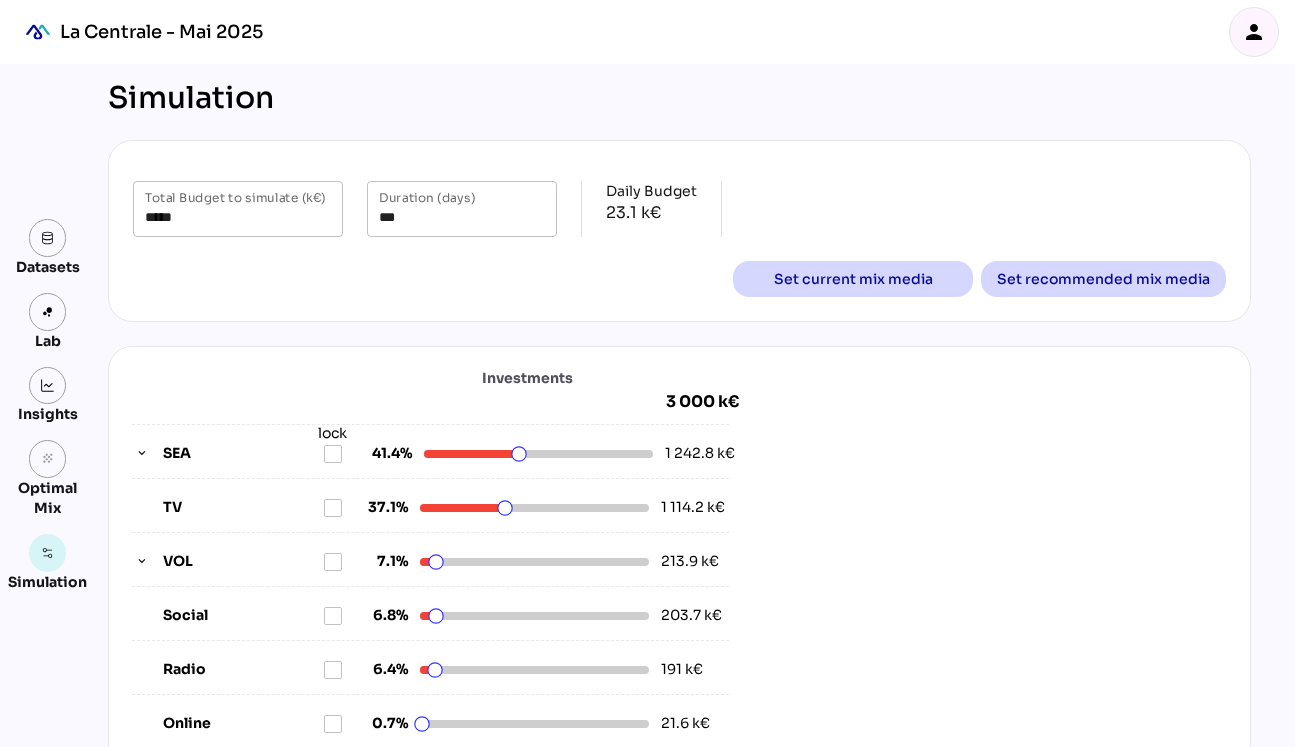 click on "Simulation" 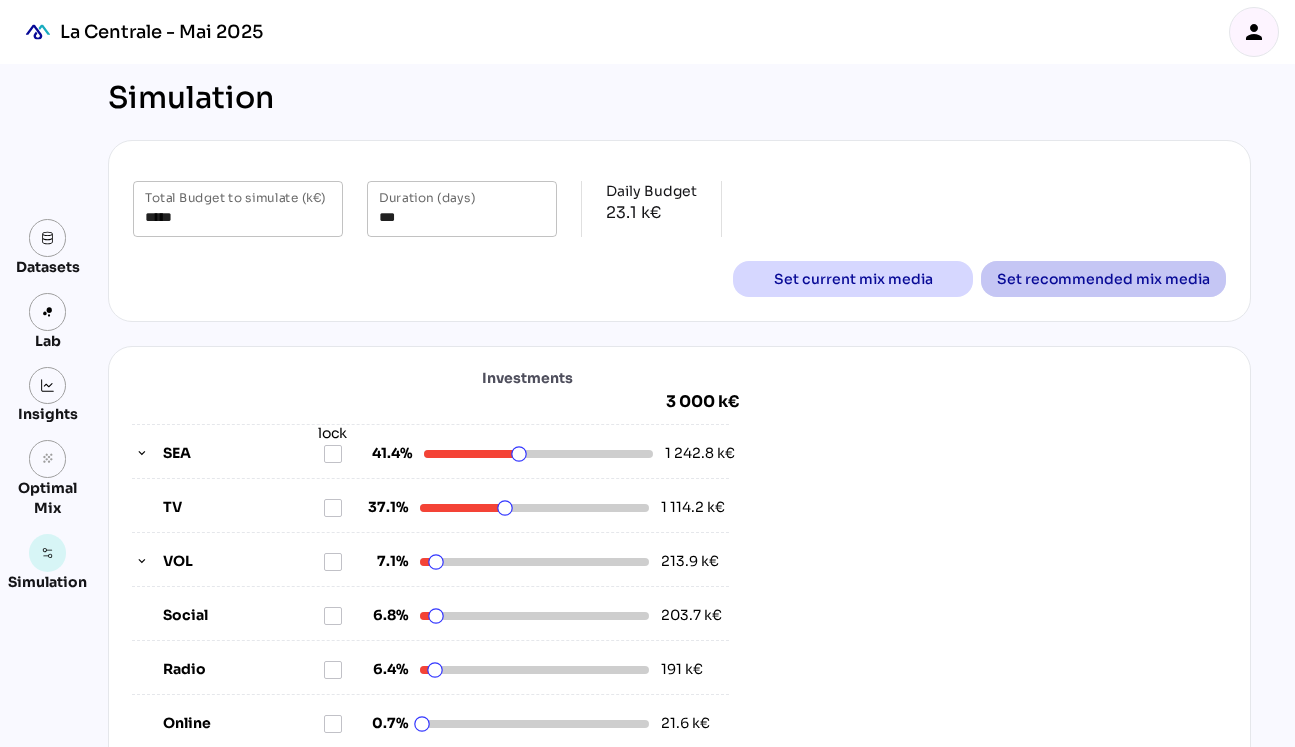 click on "Set recommended mix media" at bounding box center (1103, 279) 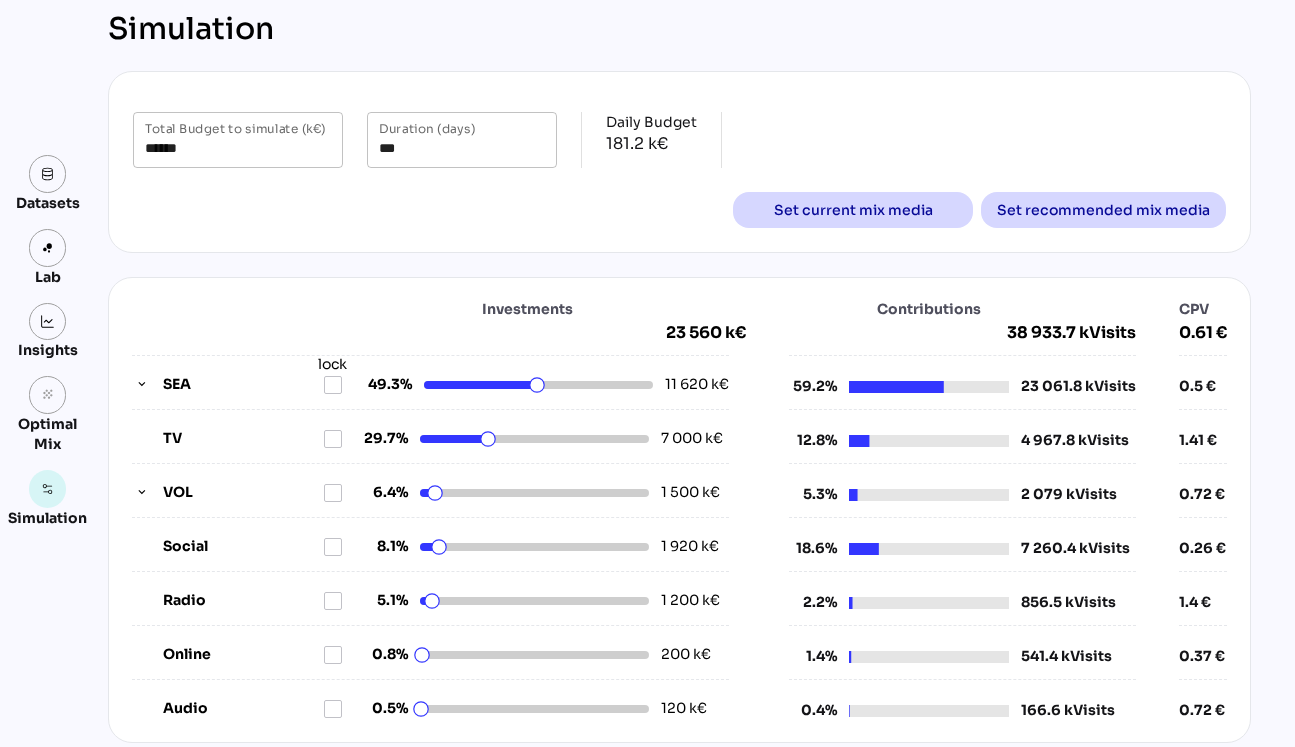 scroll, scrollTop: 3, scrollLeft: 0, axis: vertical 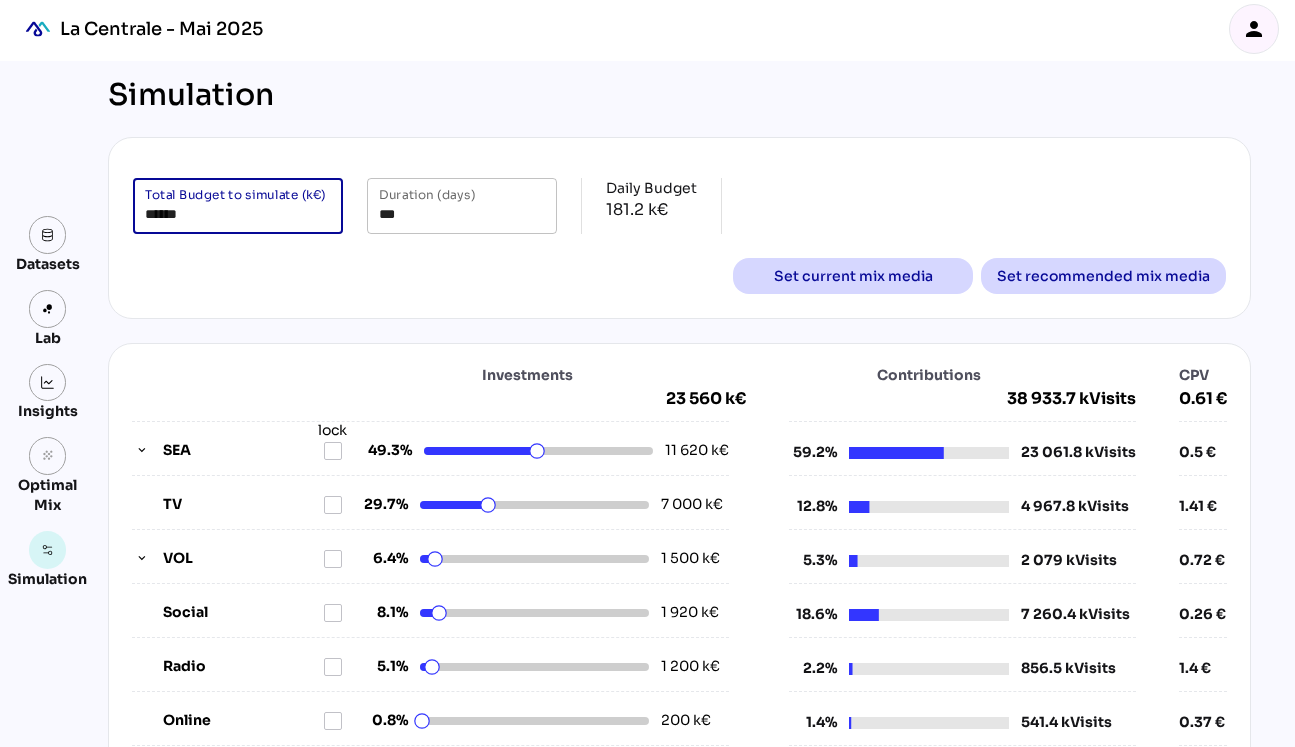 drag, startPoint x: 241, startPoint y: 213, endPoint x: 98, endPoint y: 212, distance: 143.0035 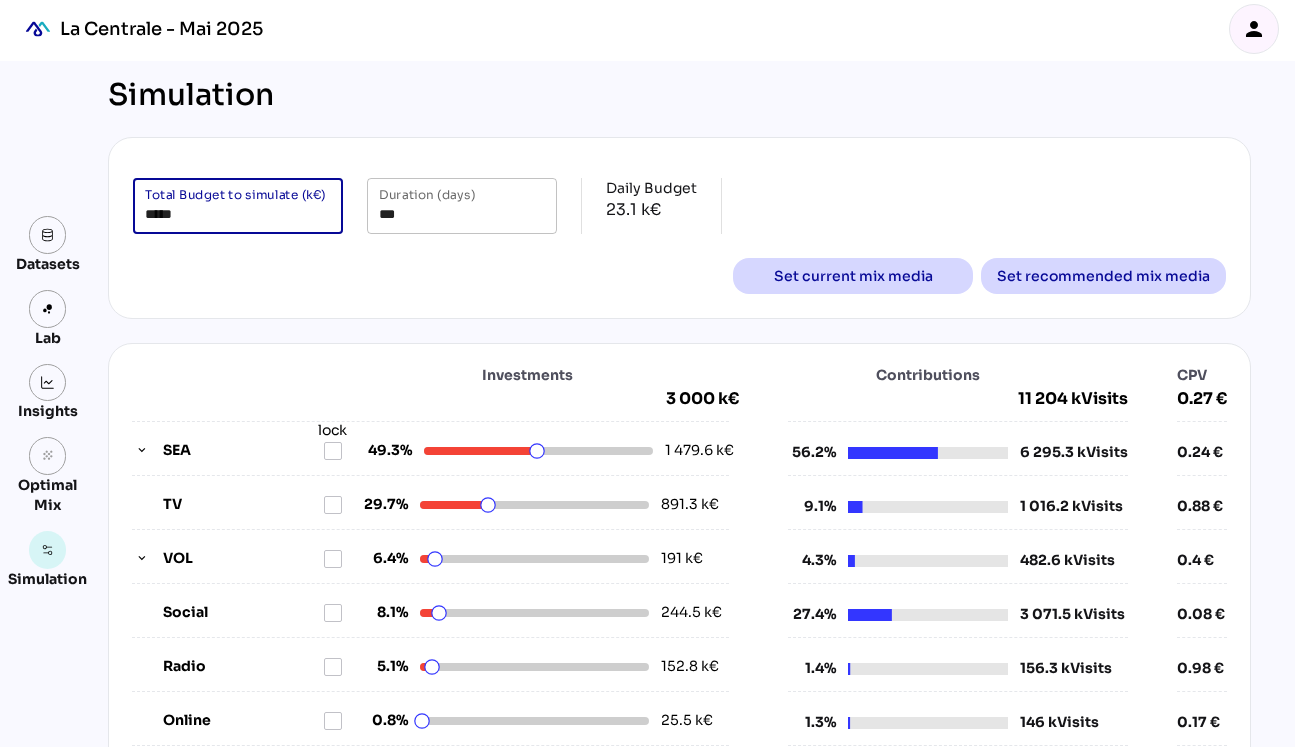 type on "*****" 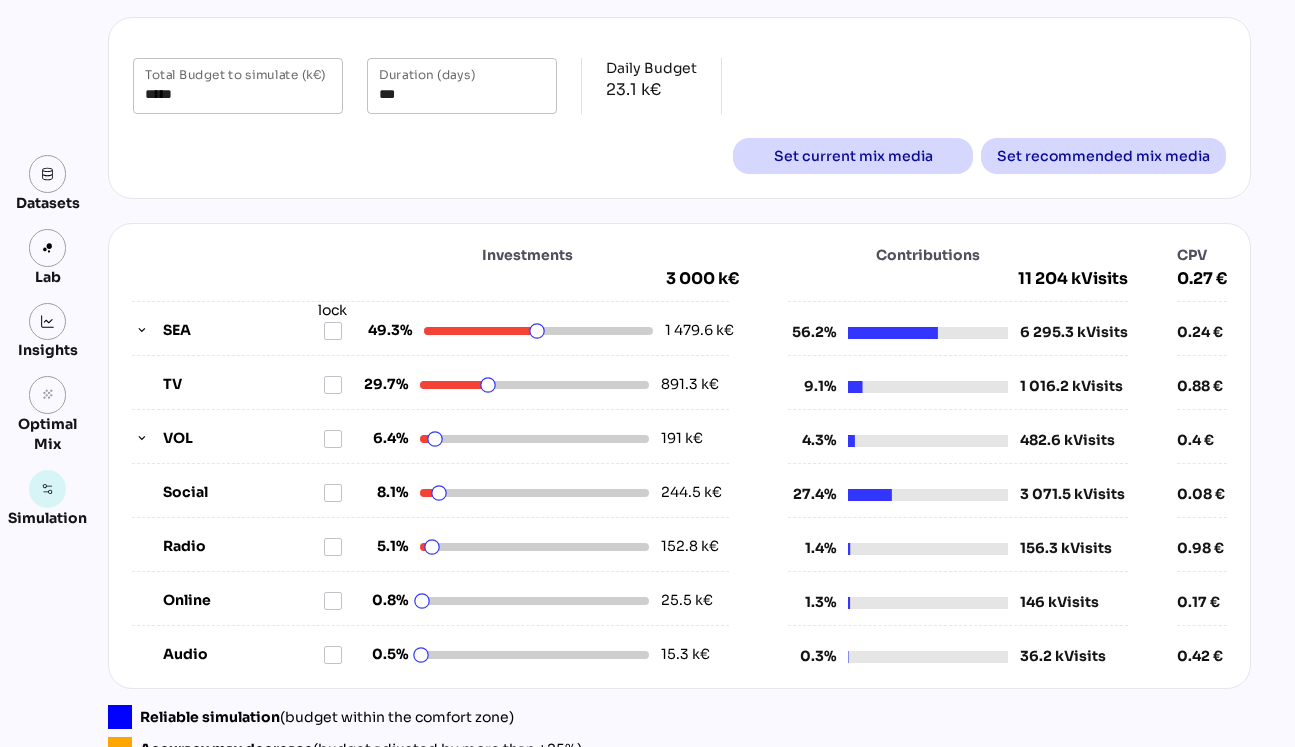 scroll, scrollTop: 119, scrollLeft: 0, axis: vertical 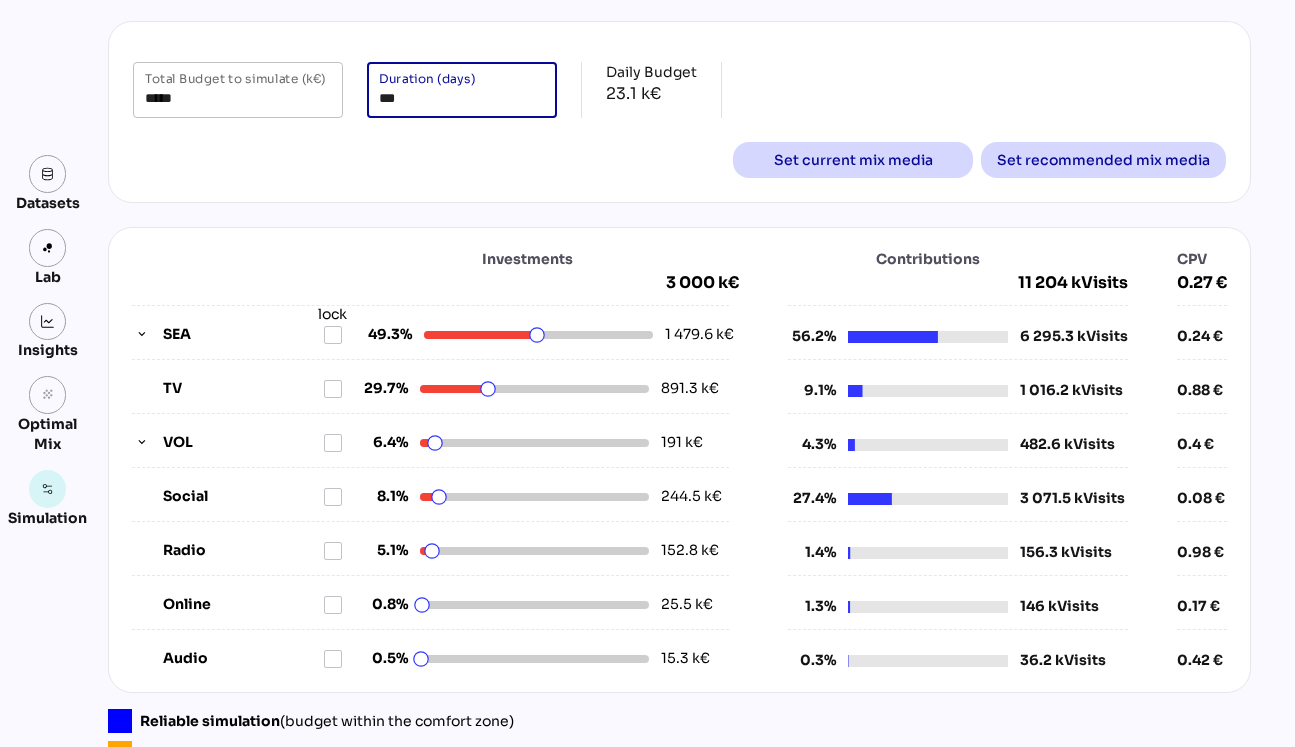 drag, startPoint x: 407, startPoint y: 100, endPoint x: 358, endPoint y: 97, distance: 49.09175 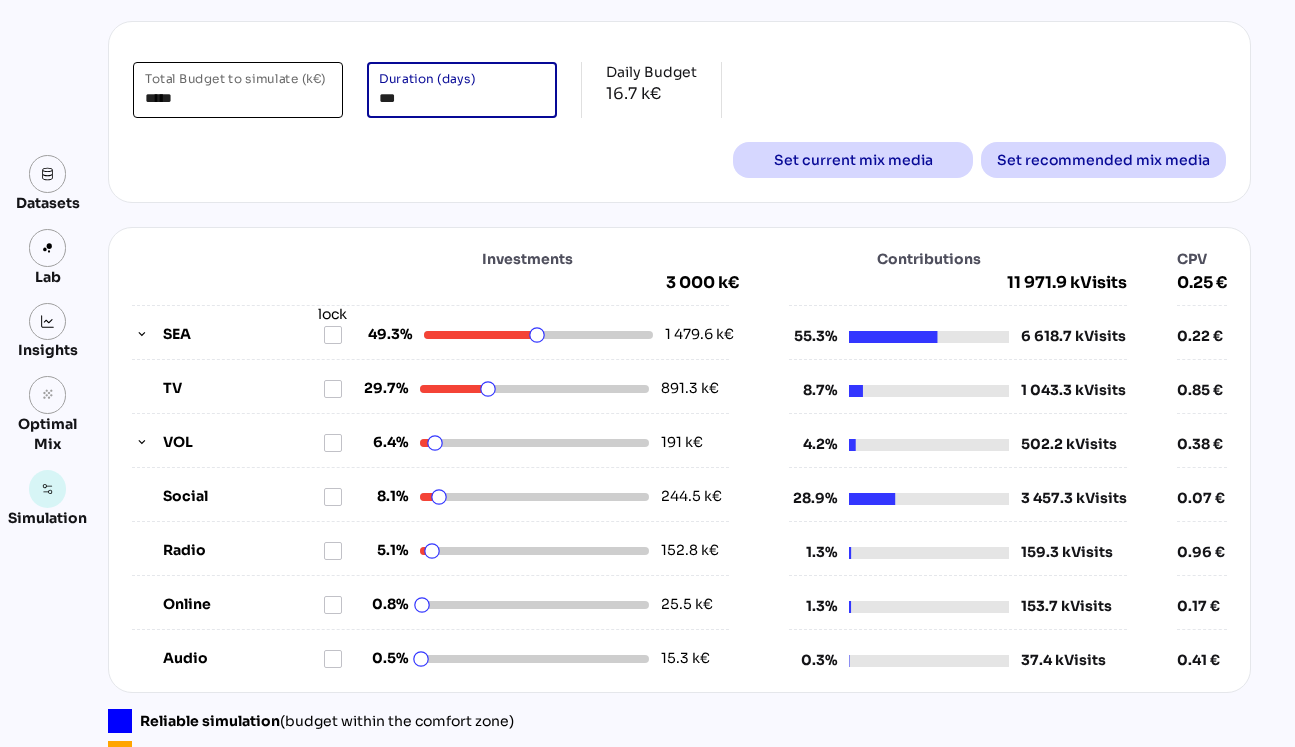 type on "***" 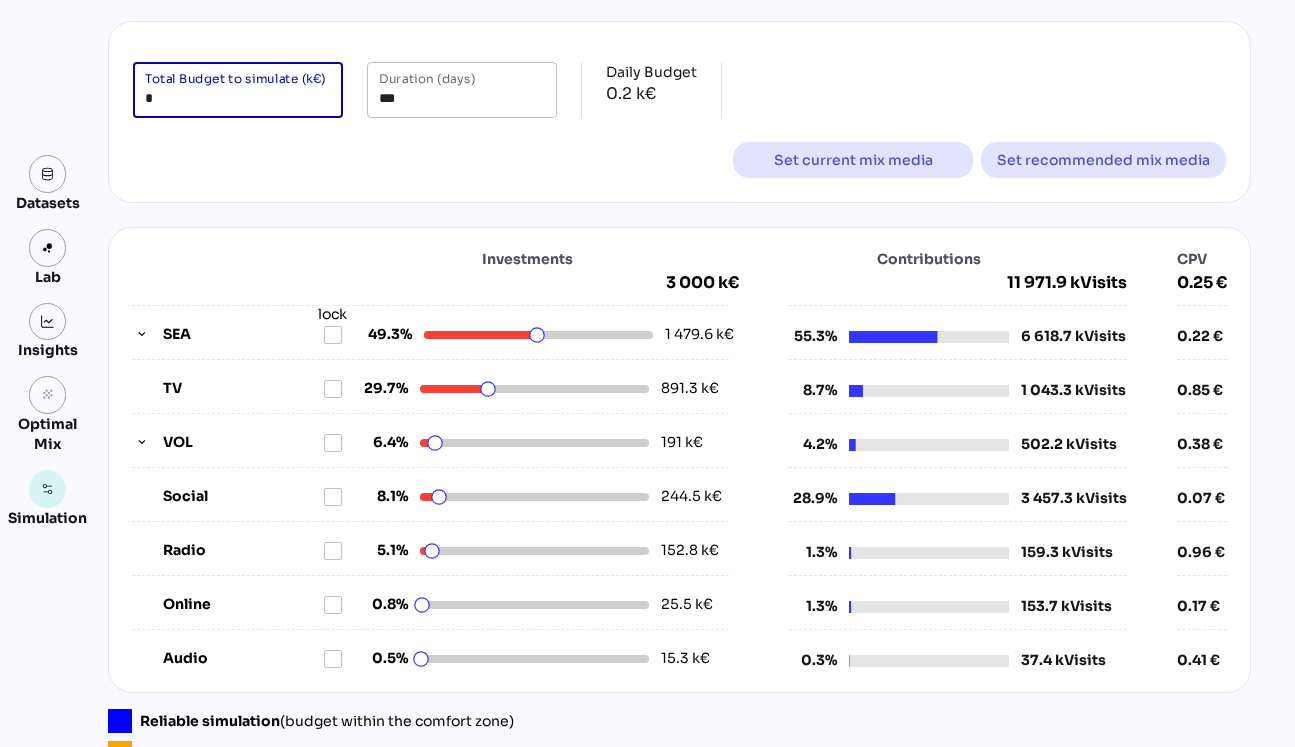 type on "*" 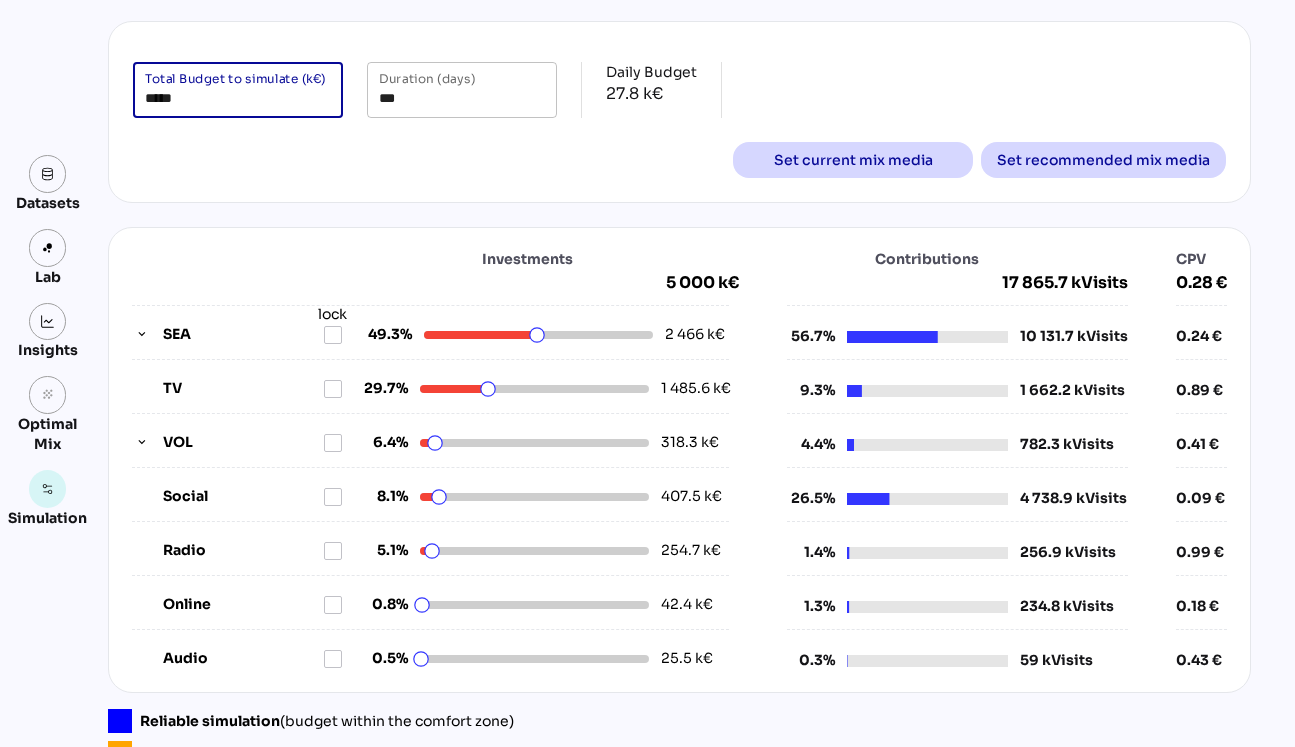 click on "***** Total Budget to simulate (k€) *** Duration (days) Daily Budget 27.8 k€ Set current mix media Set recommended mix media" at bounding box center [679, 120] 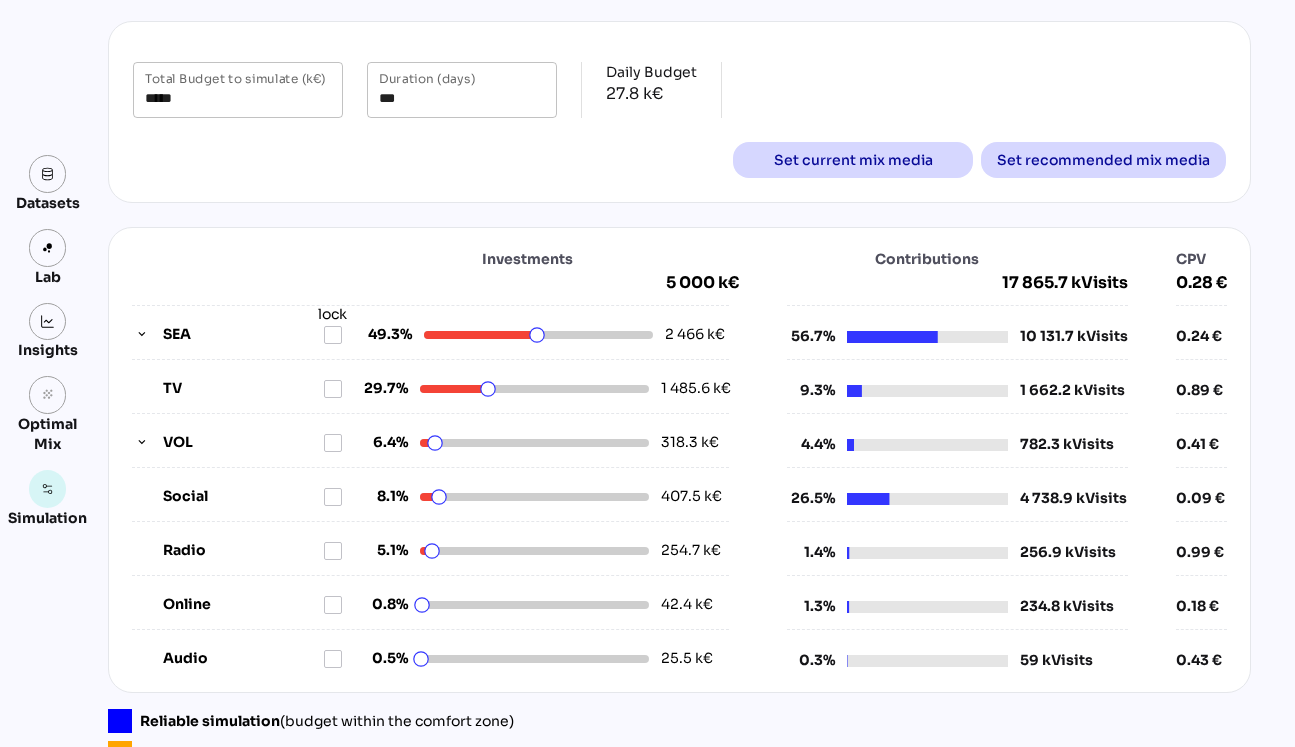 click on "***** Total Budget to simulate (k€) *** Duration (days) Daily Budget 27.8 k€ Set current mix media Set recommended mix media" at bounding box center [679, 112] 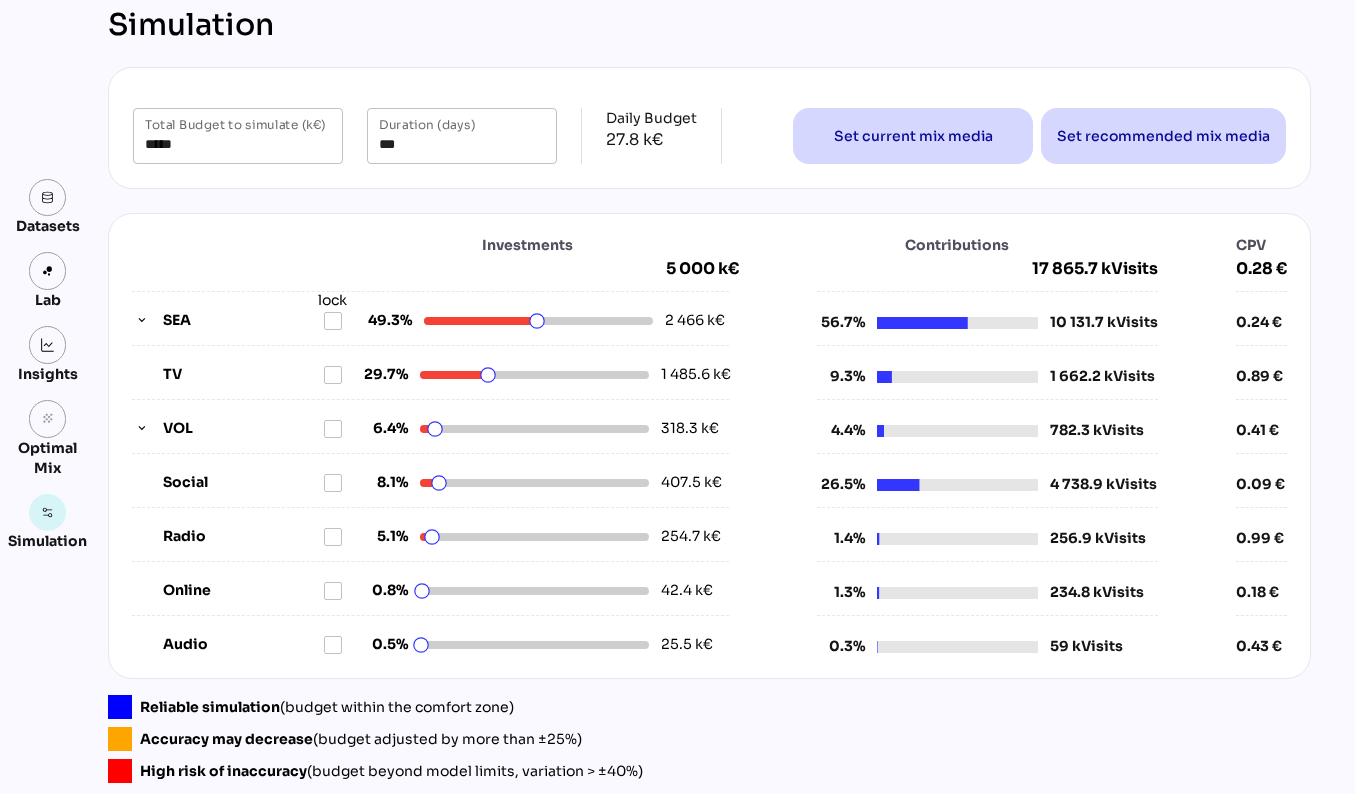 scroll, scrollTop: 78, scrollLeft: 0, axis: vertical 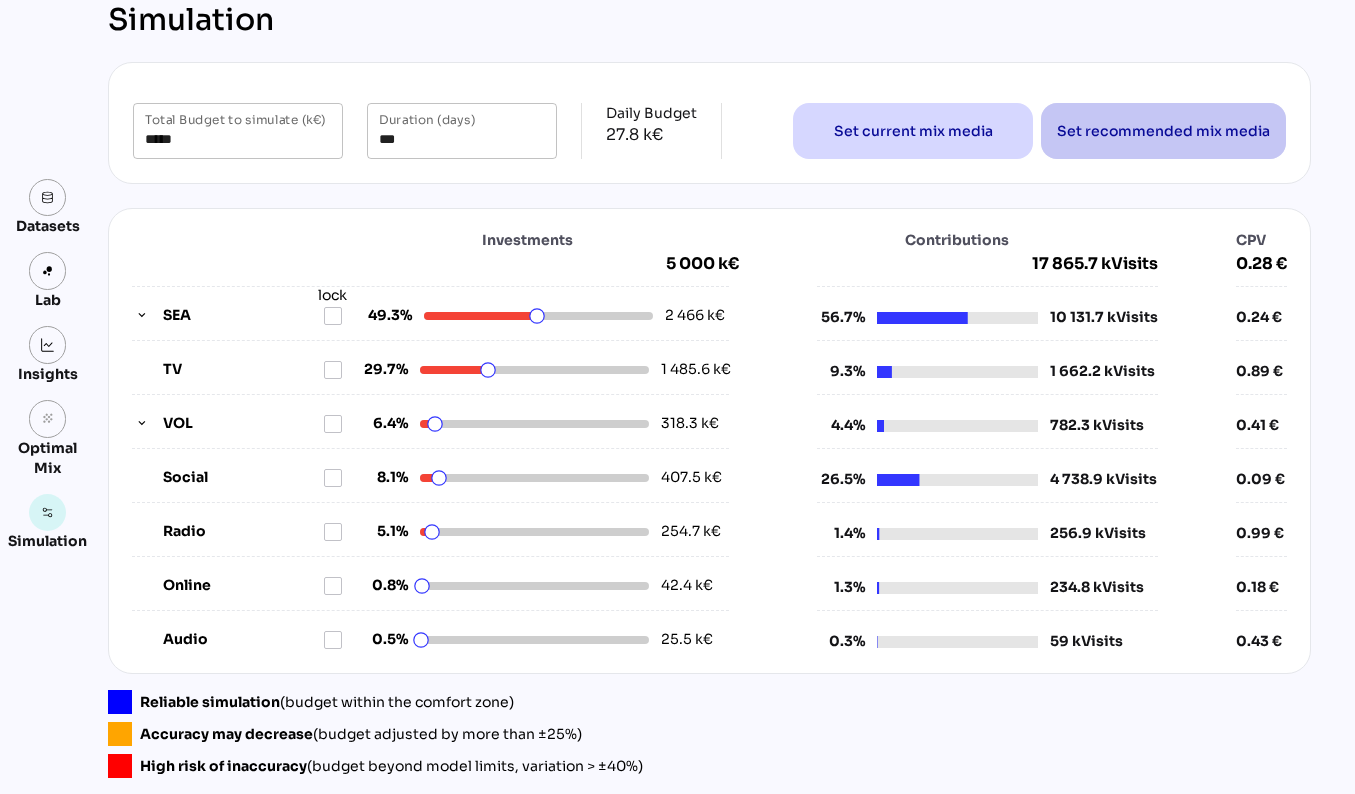 click on "Set recommended mix media" at bounding box center [1163, 131] 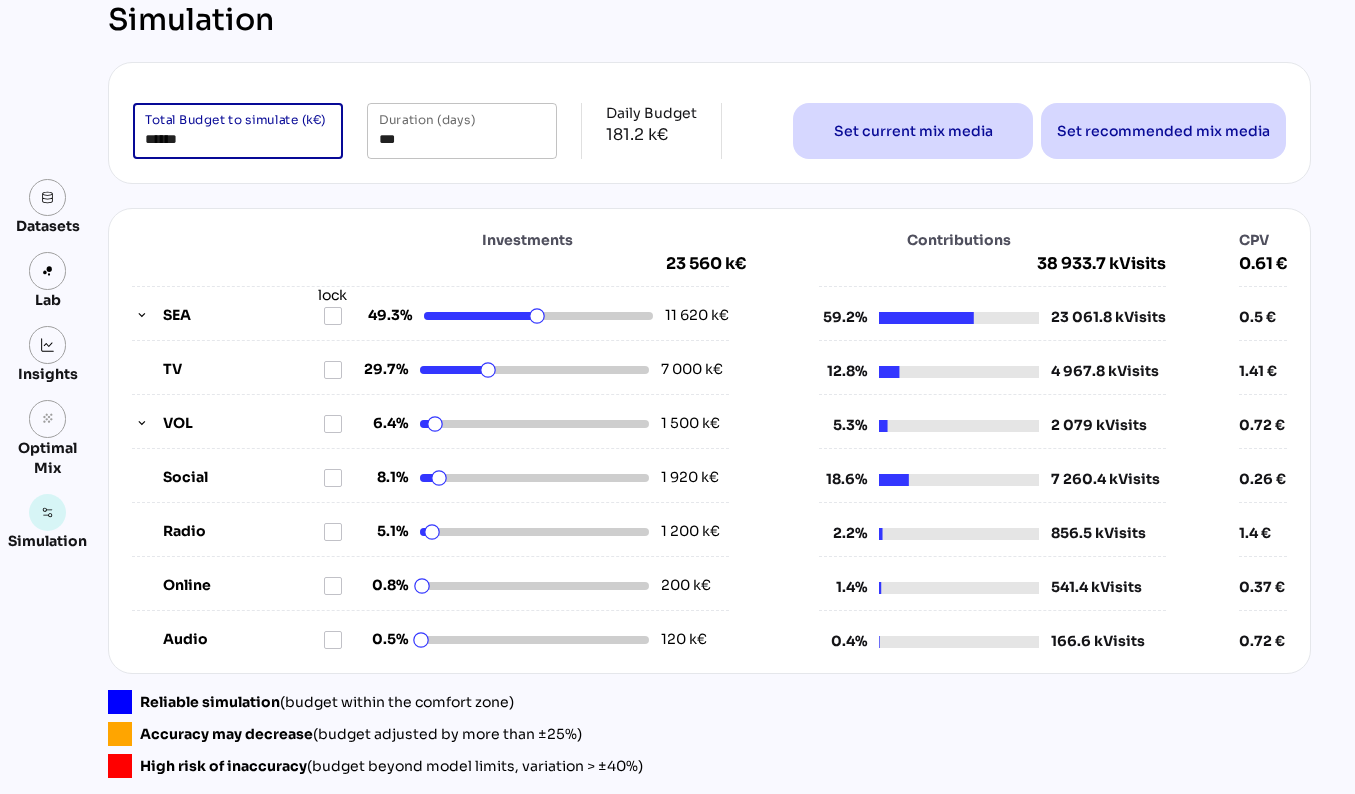 drag, startPoint x: 201, startPoint y: 141, endPoint x: 112, endPoint y: 139, distance: 89.02247 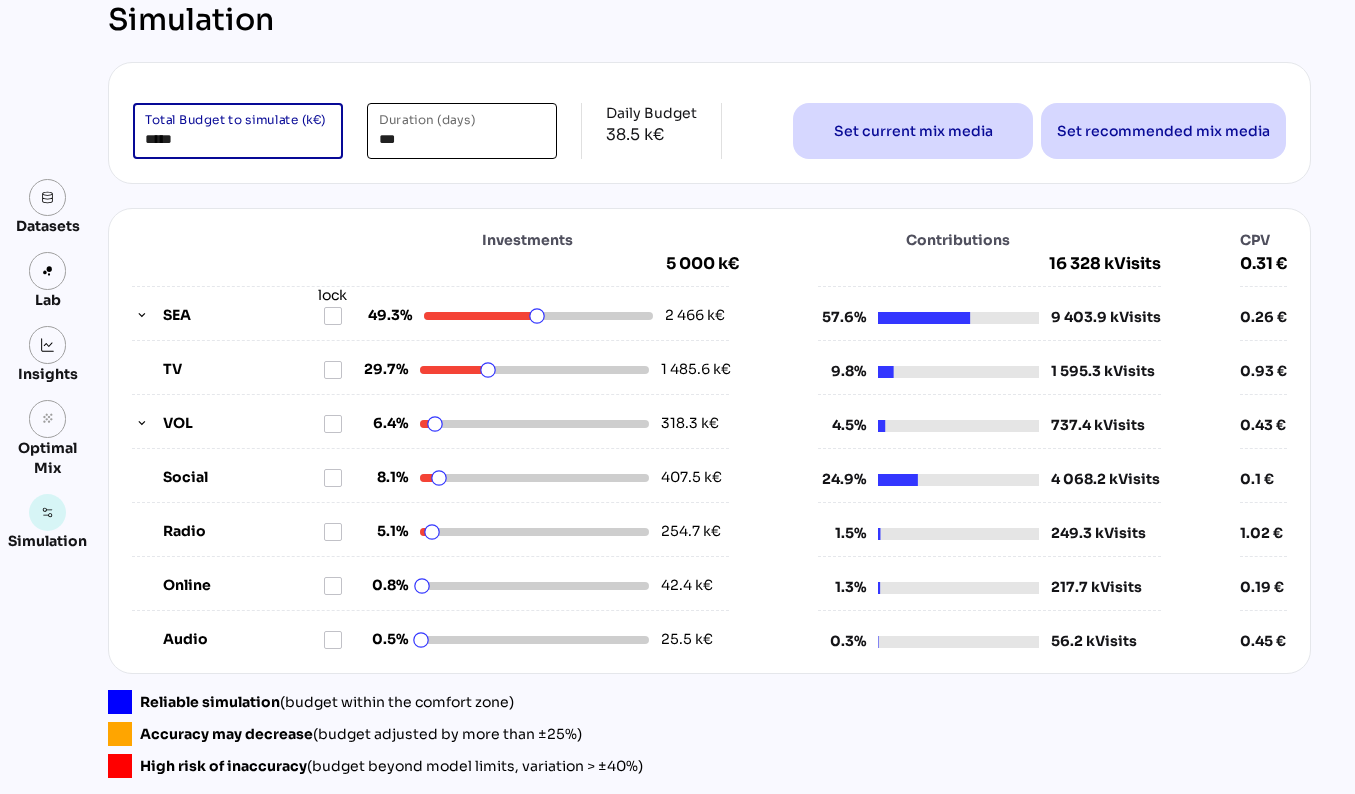 type on "*****" 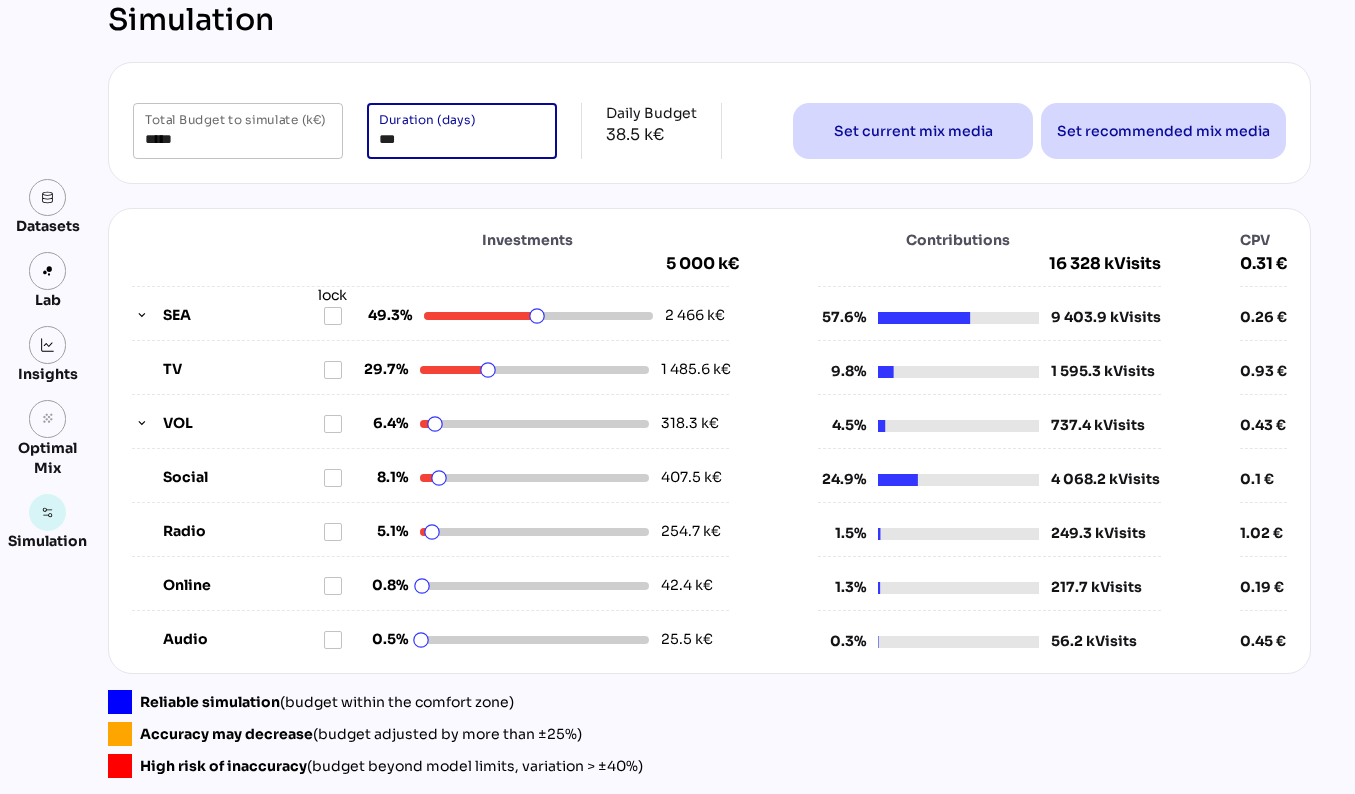 click on "***" at bounding box center (462, 131) 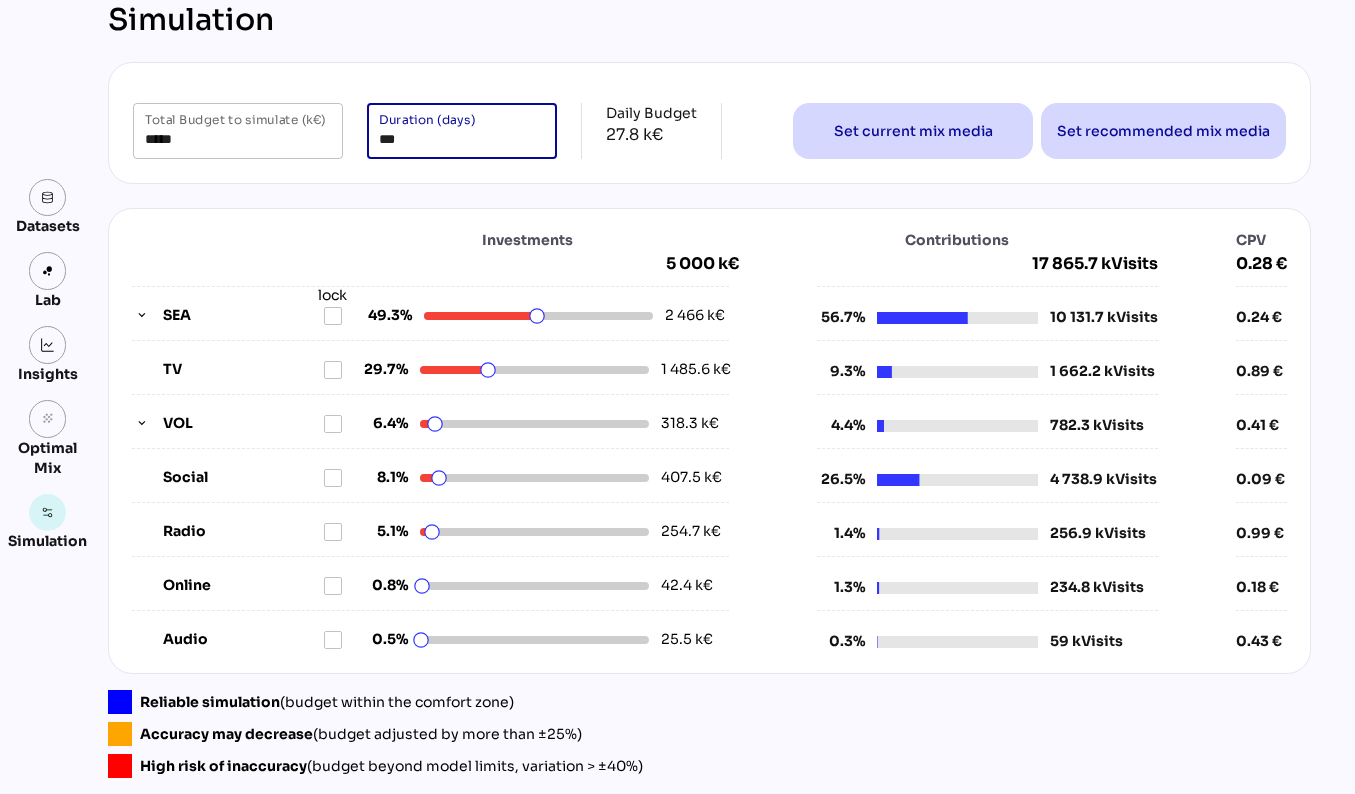 type on "***" 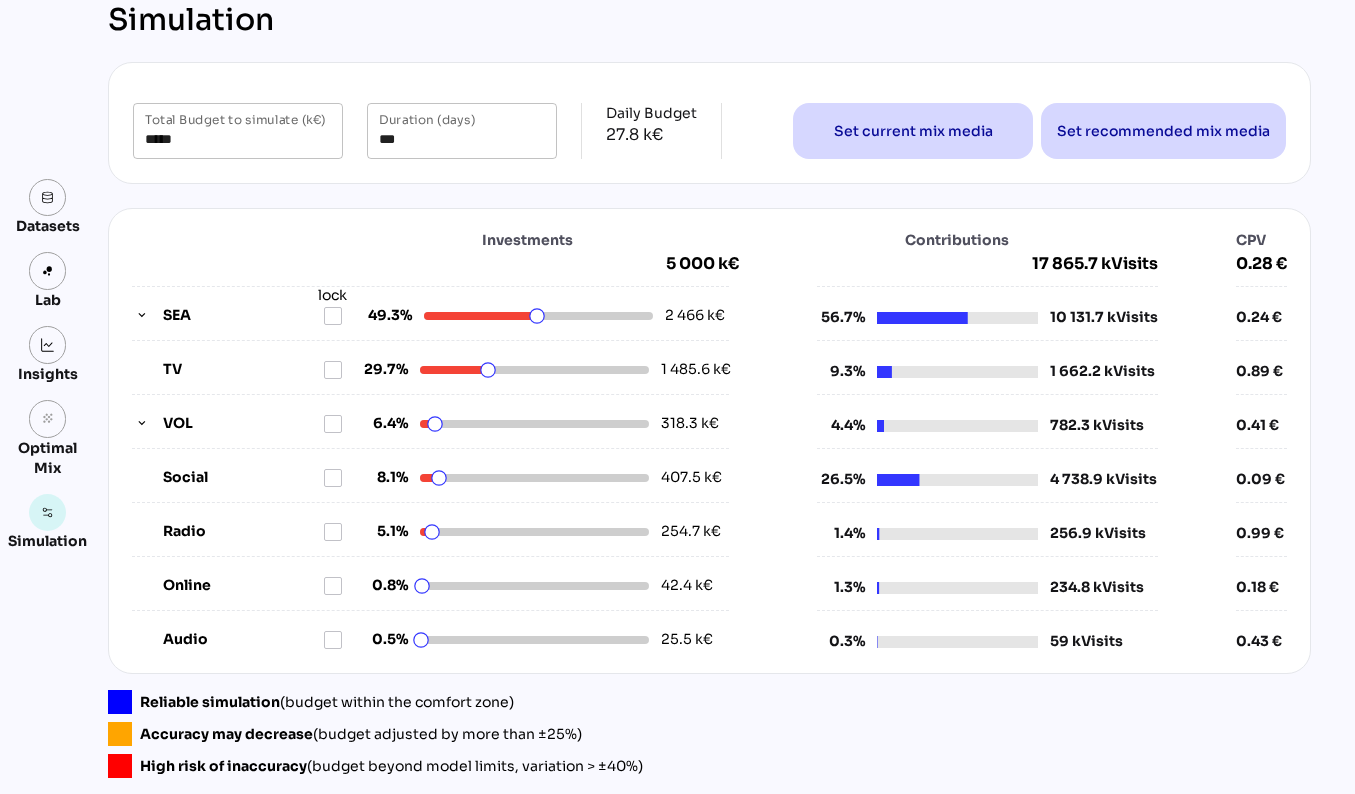 click on "Simulation ***** Total Budget to simulate (k€) *** Duration (days) Daily Budget 27.8 k€ Set current mix media Set recommended mix media Investments 5 000 k€   SEA  lock  49.3% 2 466 k€ TV 29.7% 1 485.6 k€   VOL 6.4% 318.3 k€ Social 8.1% 407.5 k€ Radio 5.1% 254.7 k€ Online 0.8% 42.4 k€ Audio 0.5% 25.5 k€ Contributions 17 865.7 kVisits 56.7%  10 131.7 kVisits  9.3%  1 662.2 kVisits  4.4%  782.3 kVisits  26.5%  4 738.9 kVisits  1.4%  256.9 kVisits  1.3%  234.8 kVisits  0.3%  59 kVisits  CPV 0.28 € 0.24 € 0.89 € 0.41 € 0.09 € 0.99 € 0.18 € 0.43 € Reliable simulation  (budget within the comfort zone)  Accuracy may decrease  (budget adjusted by more than ±25%)  High risk of inaccuracy  (budget beyond model limits, variation > ±40%)" at bounding box center [709, 390] 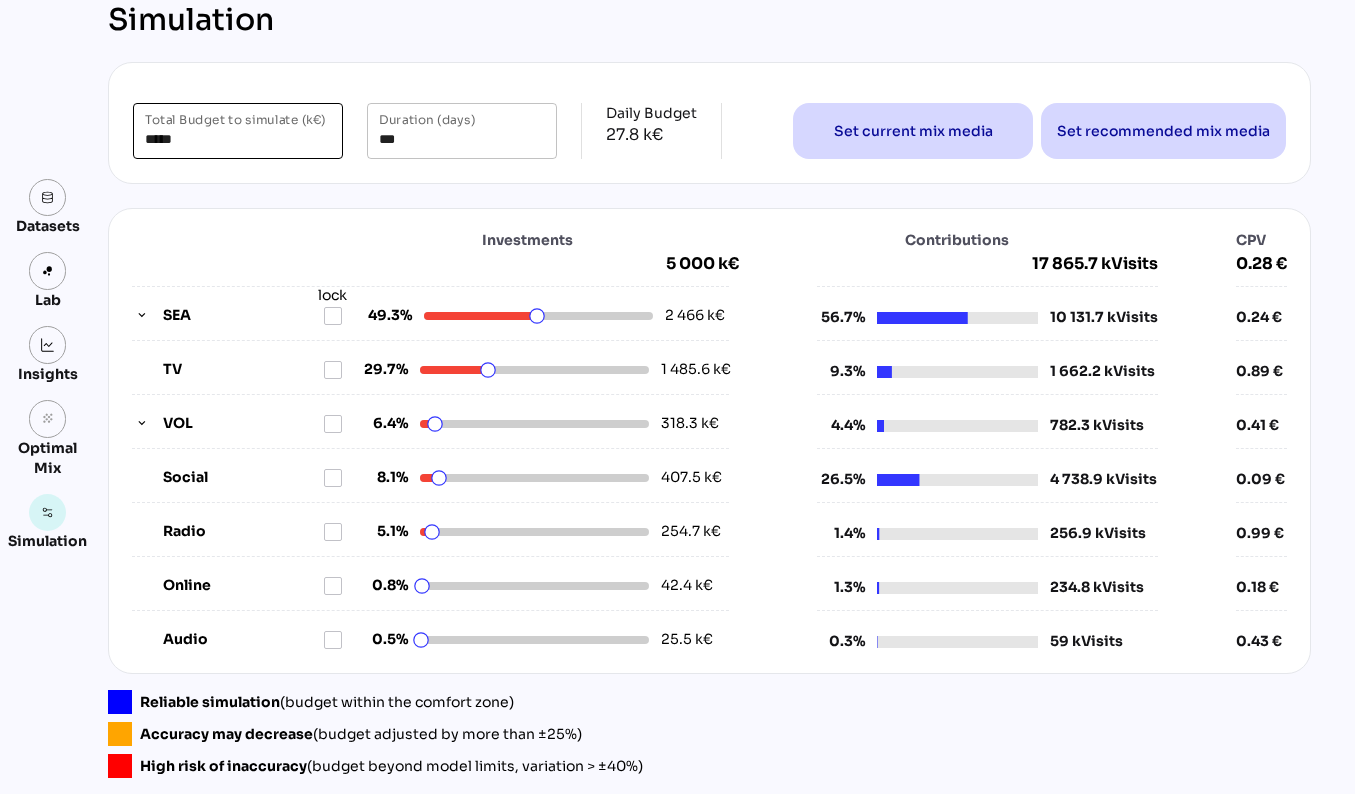 click on "*****" at bounding box center (238, 131) 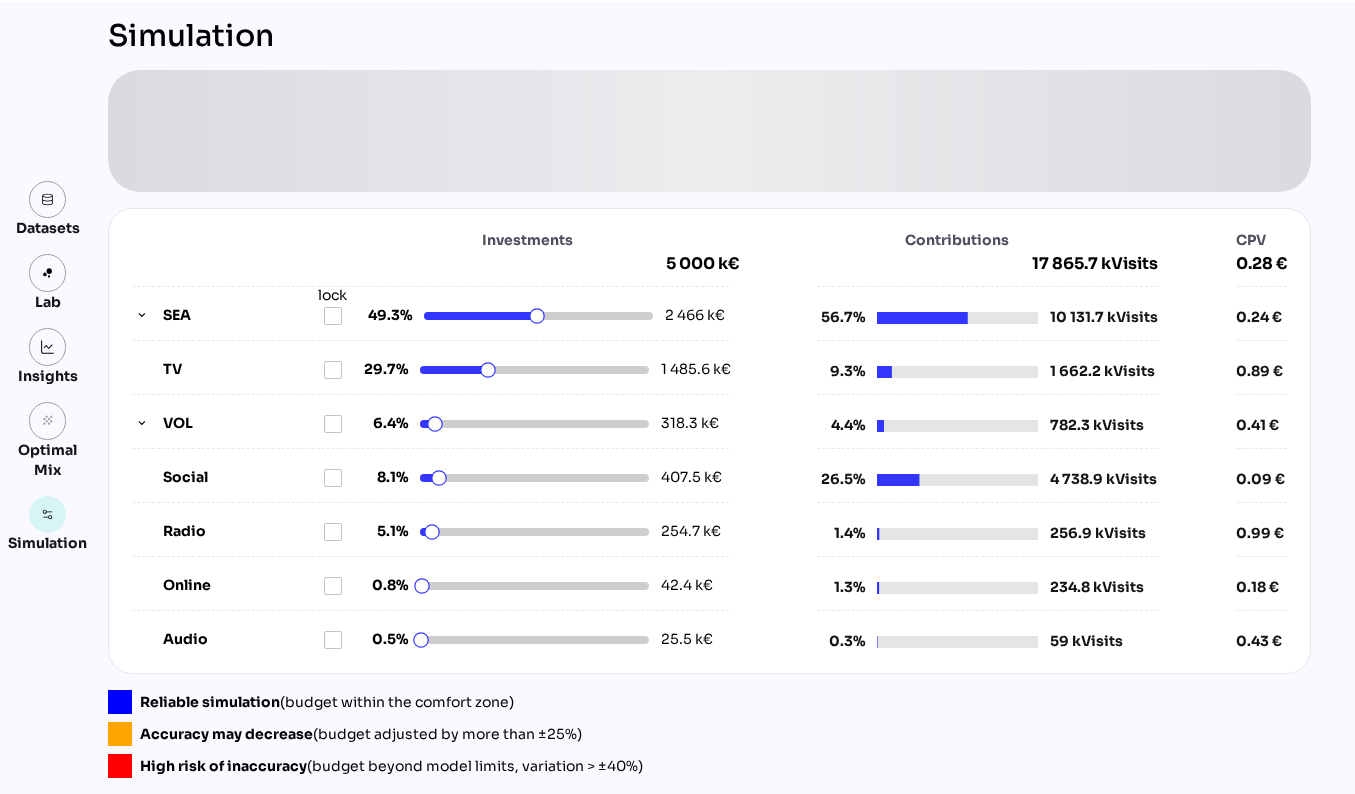 scroll, scrollTop: 62, scrollLeft: 0, axis: vertical 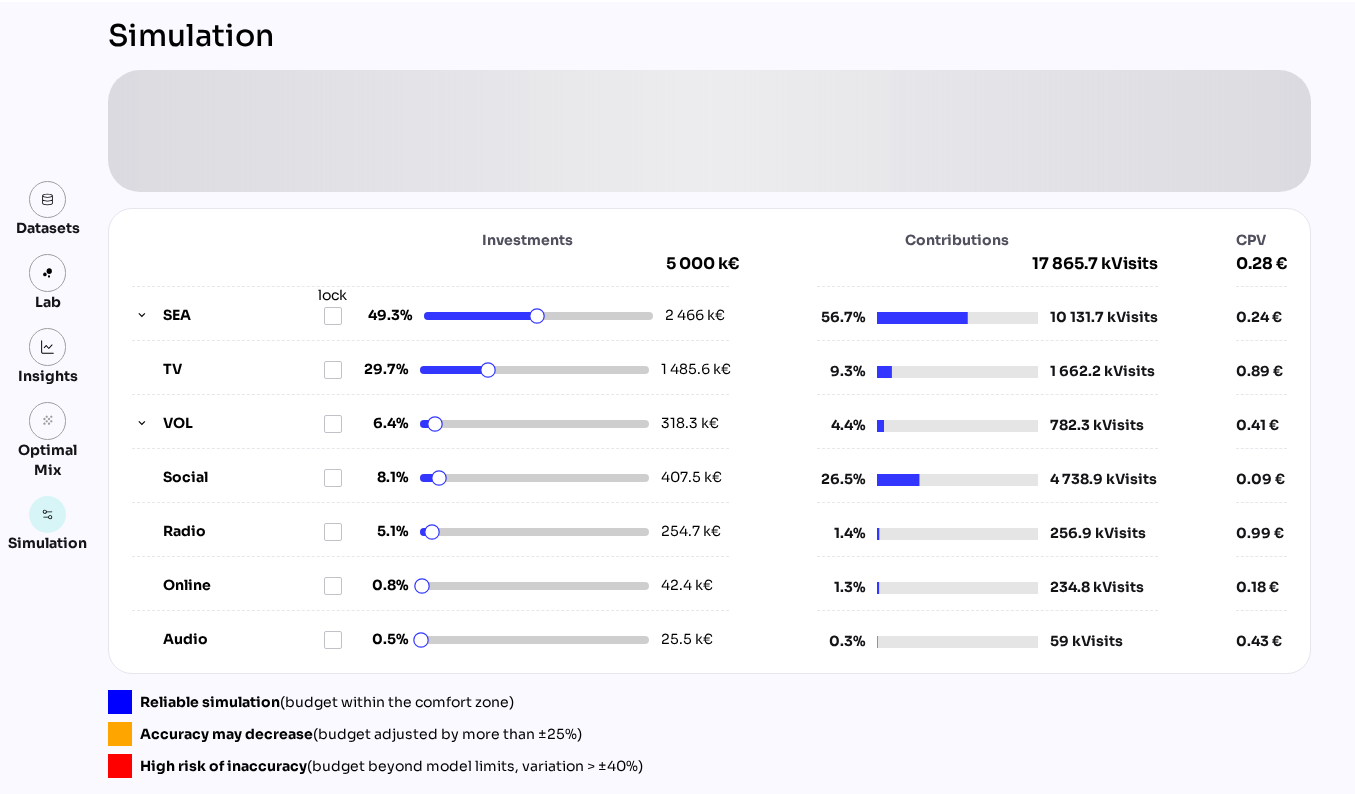 click on "Investments 5 000 k€   SEA  lock  49.3% 2 466 k€ TV 29.7% 1 485.6 k€   VOL 6.4% 318.3 k€ Social 8.1% 407.5 k€ Radio 5.1% 254.7 k€ Online 0.8% 42.4 k€ Audio 0.5% 25.5 k€ Contributions 17 865.7 kVisits 56.7%  10 131.7 kVisits  9.3%  1 662.2 kVisits  4.4%  782.3 kVisits  26.5%  4 738.9 kVisits  1.4%  256.9 kVisits  1.3%  234.8 kVisits  0.3%  59 kVisits  CPV 0.28 € 0.24 € 0.89 € 0.41 € 0.09 € 0.99 € 0.18 € 0.43 € Reliable simulation  (budget within the comfort zone)  Accuracy may decrease  (budget adjusted by more than ±25%)  High risk of inaccuracy  (budget beyond model limits, variation > ±40%)" 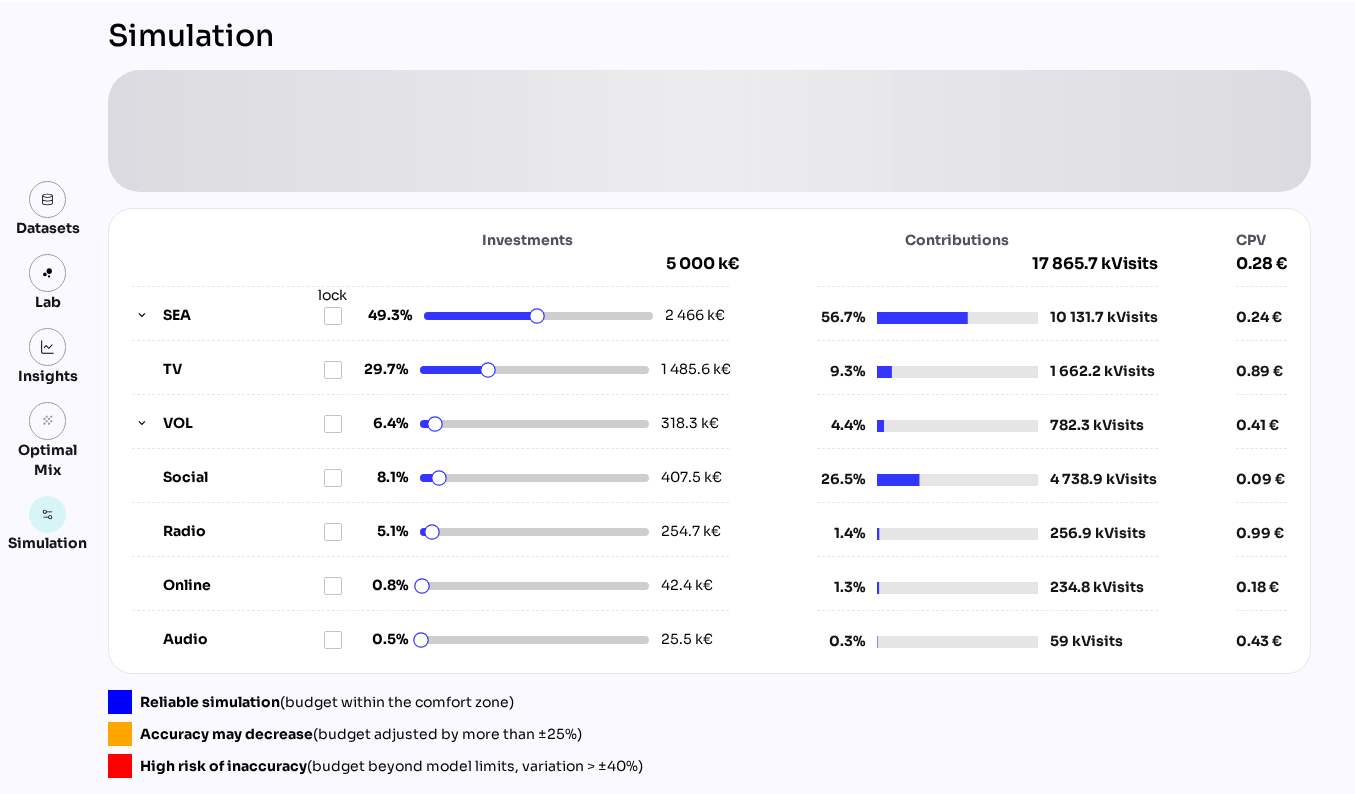click at bounding box center (709, 131) 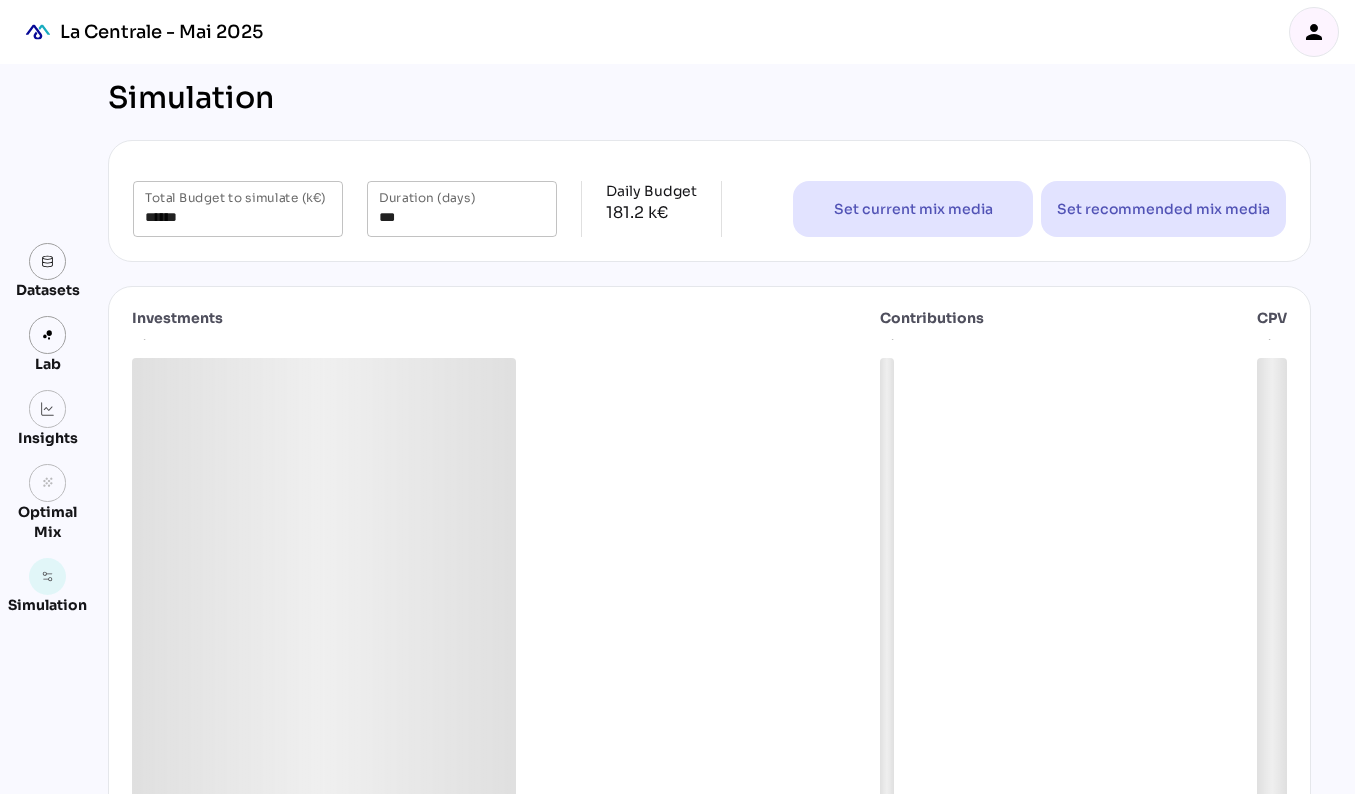 scroll, scrollTop: 0, scrollLeft: 0, axis: both 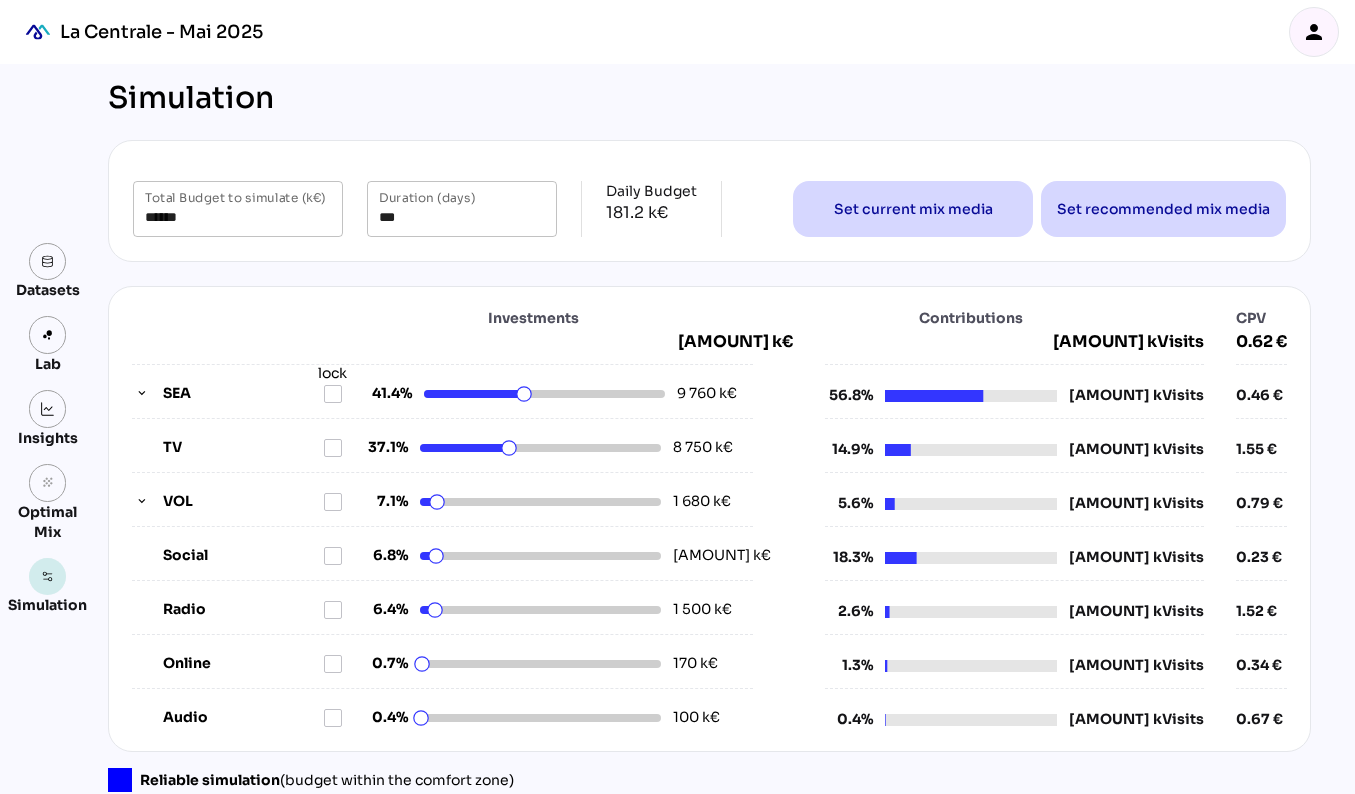 click at bounding box center [48, 577] 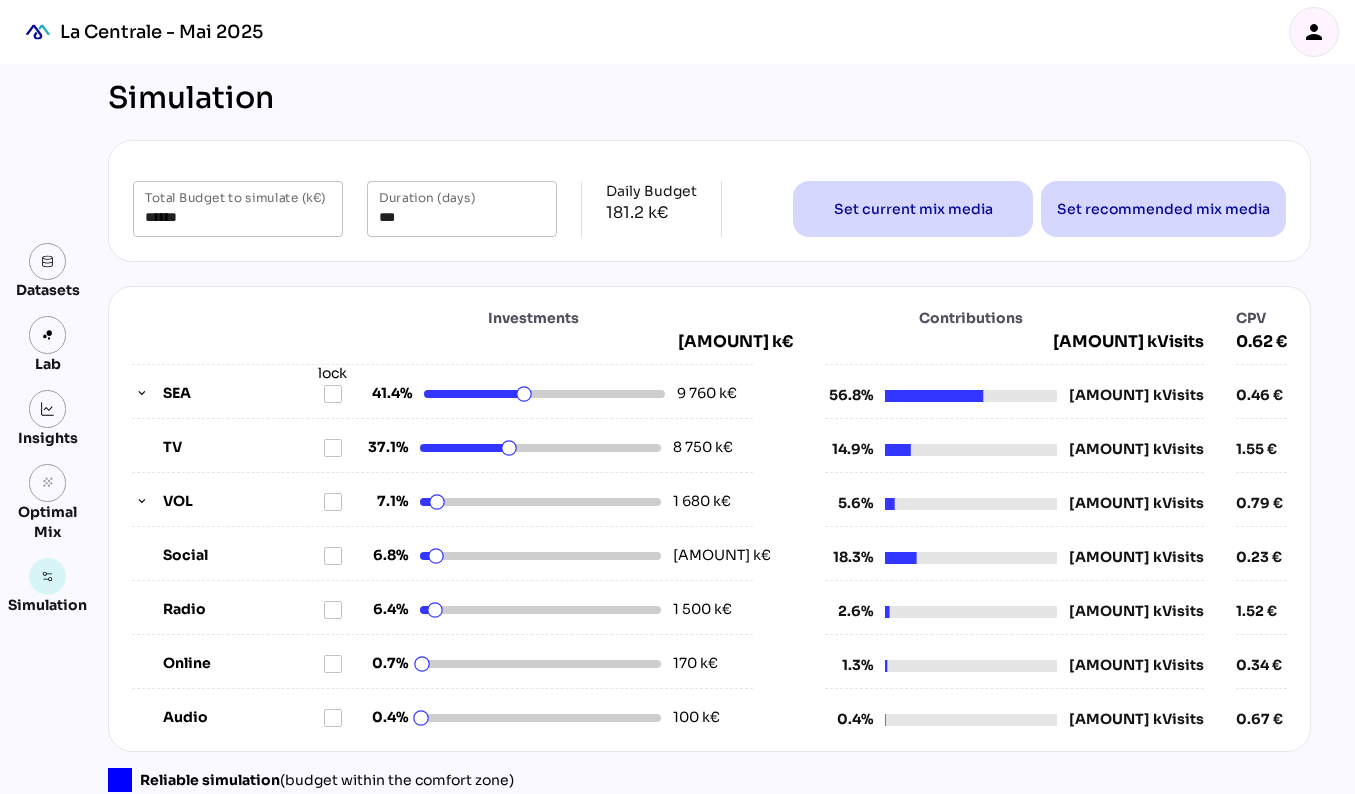 scroll, scrollTop: 78, scrollLeft: 0, axis: vertical 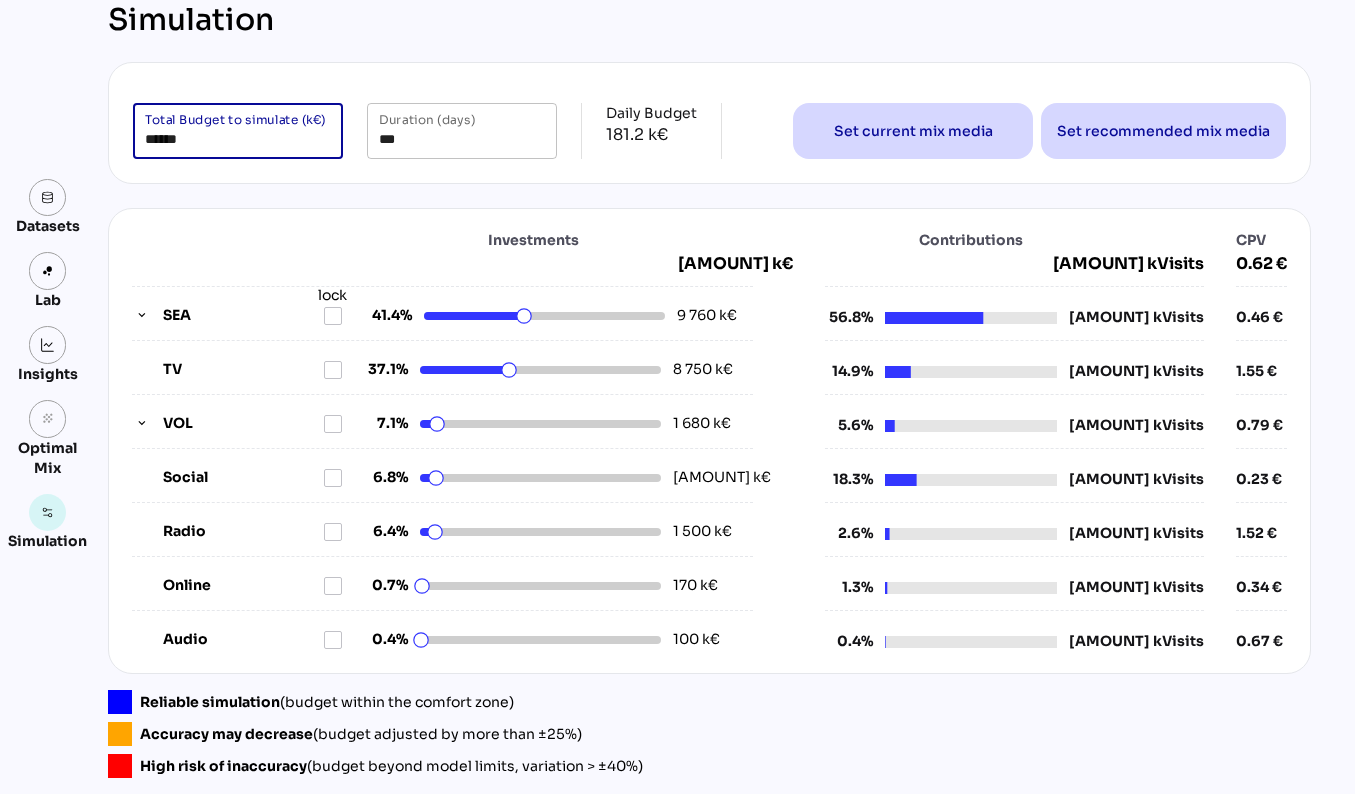 drag, startPoint x: 206, startPoint y: 136, endPoint x: 97, endPoint y: 136, distance: 109 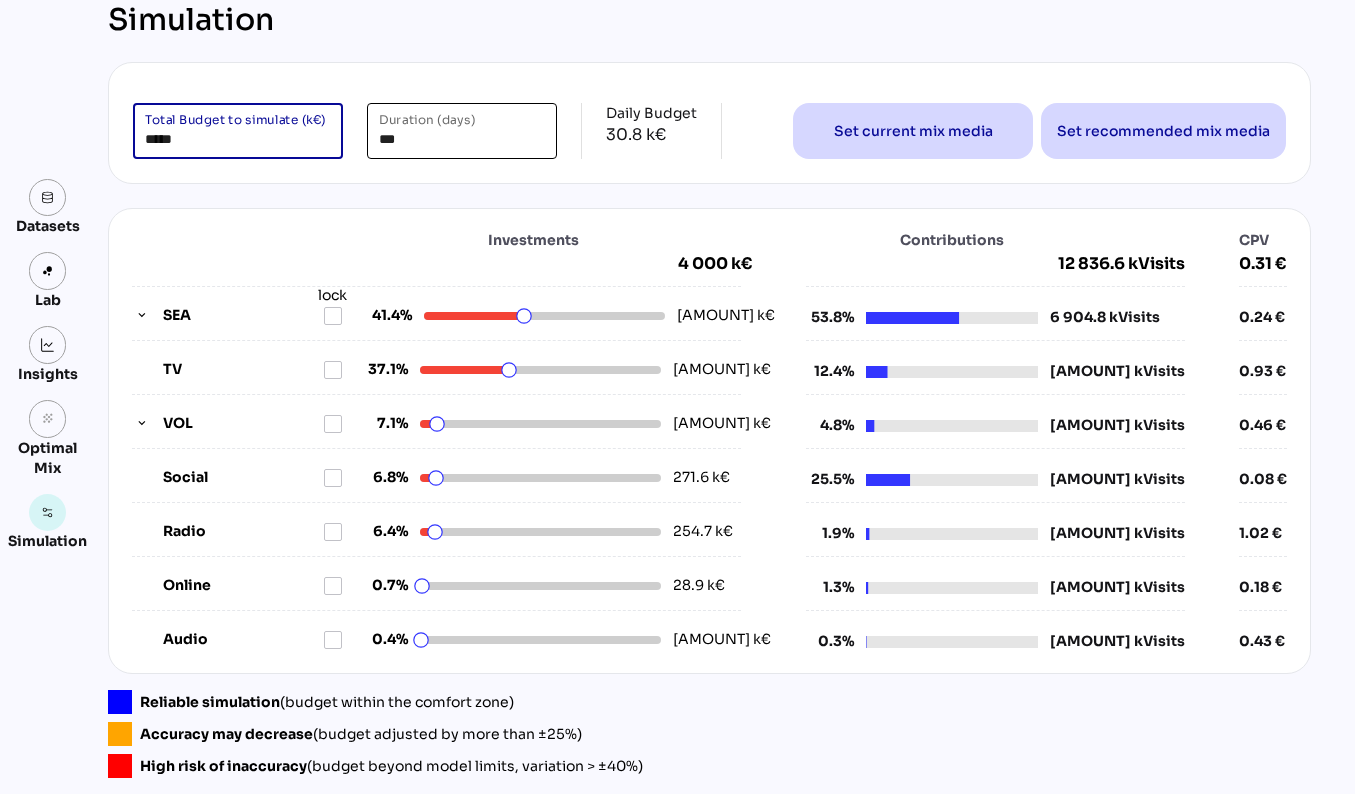 type on "*****" 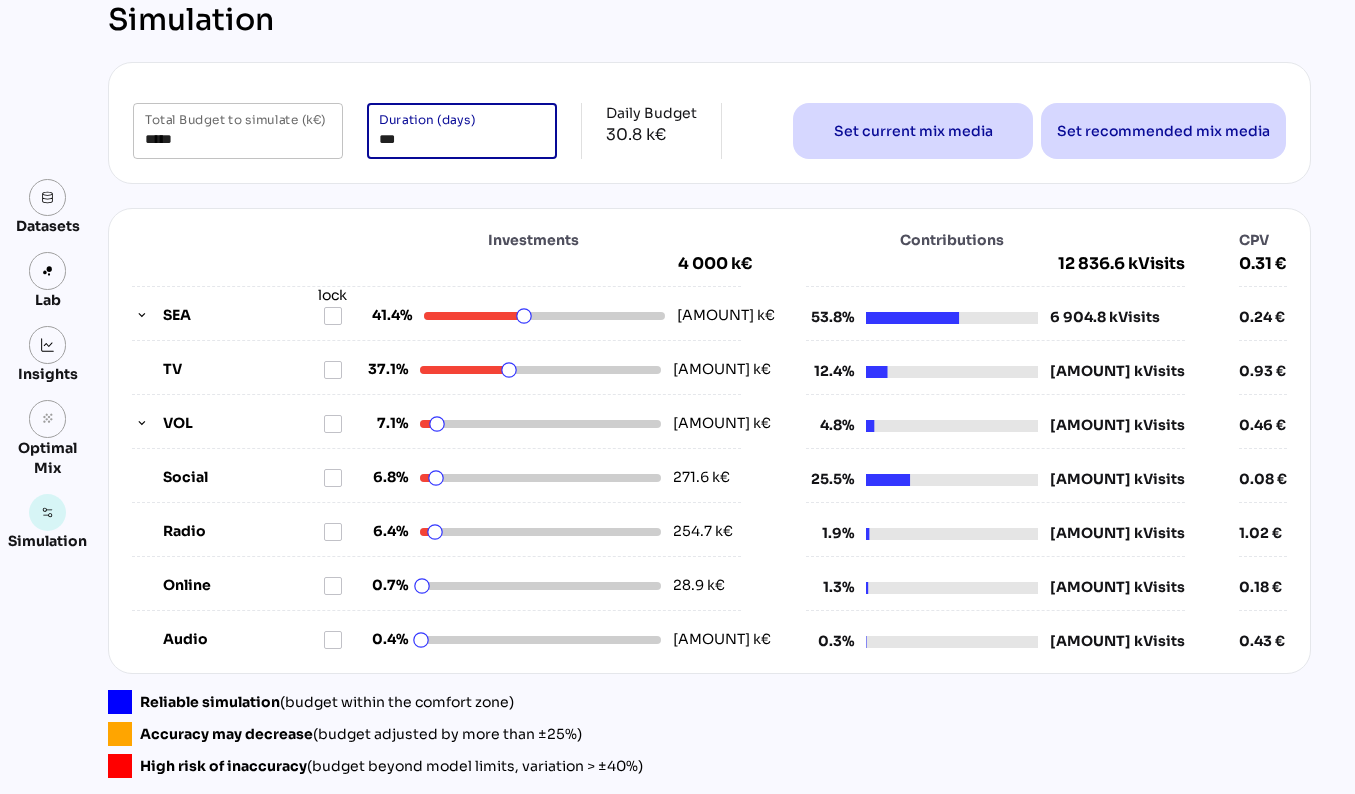 click on "***" at bounding box center [462, 131] 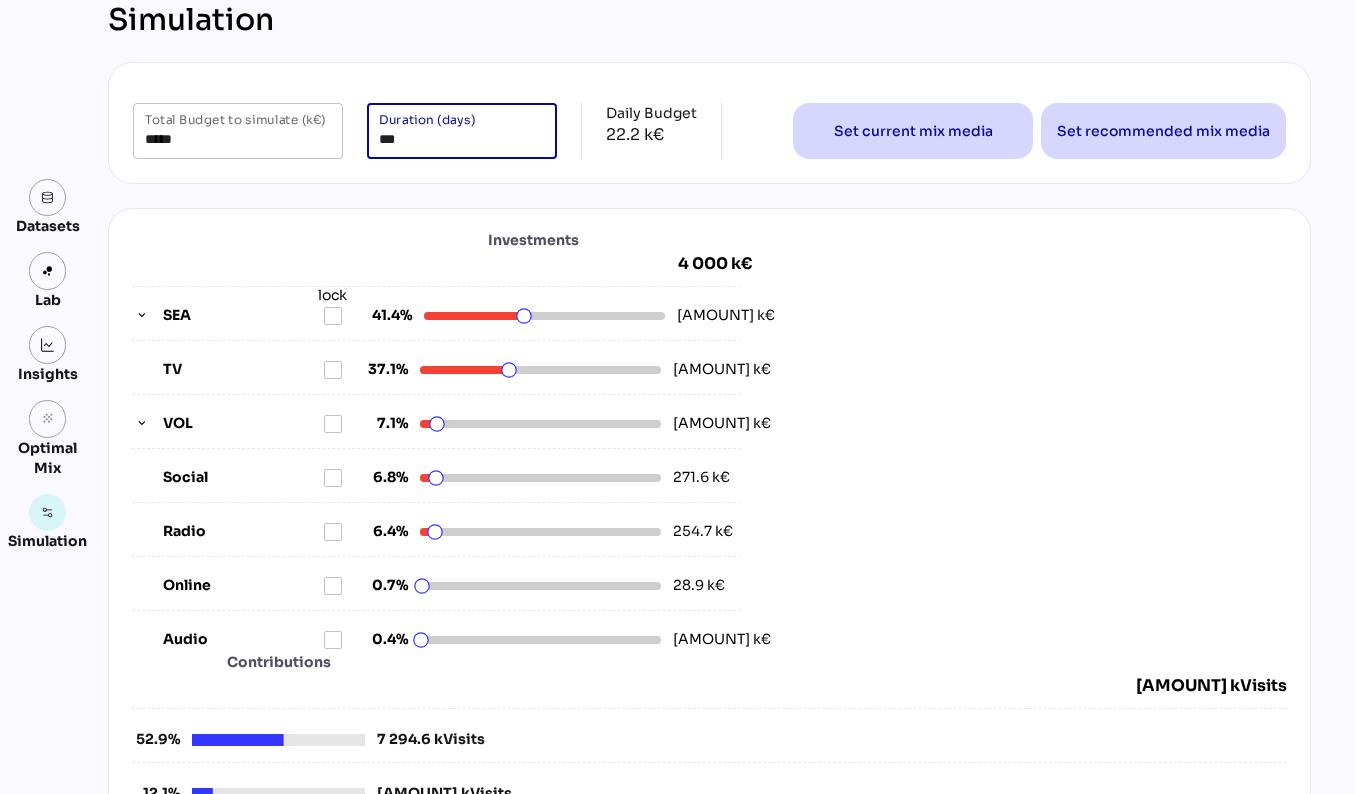 type on "***" 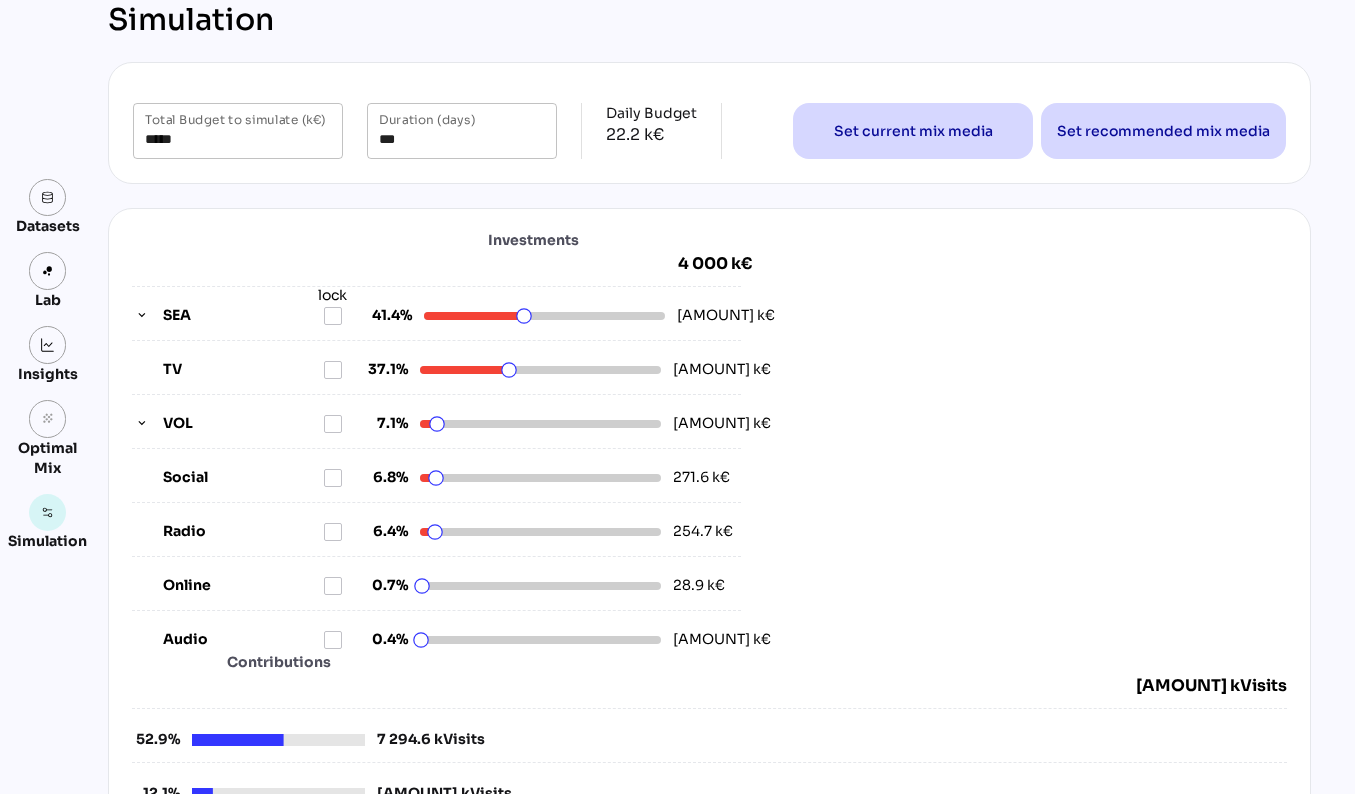 click on "***** Total Budget to simulate (k€) *** Duration (days) Daily Budget 22.2 k€ Set current mix media Set recommended mix media" at bounding box center [709, 123] 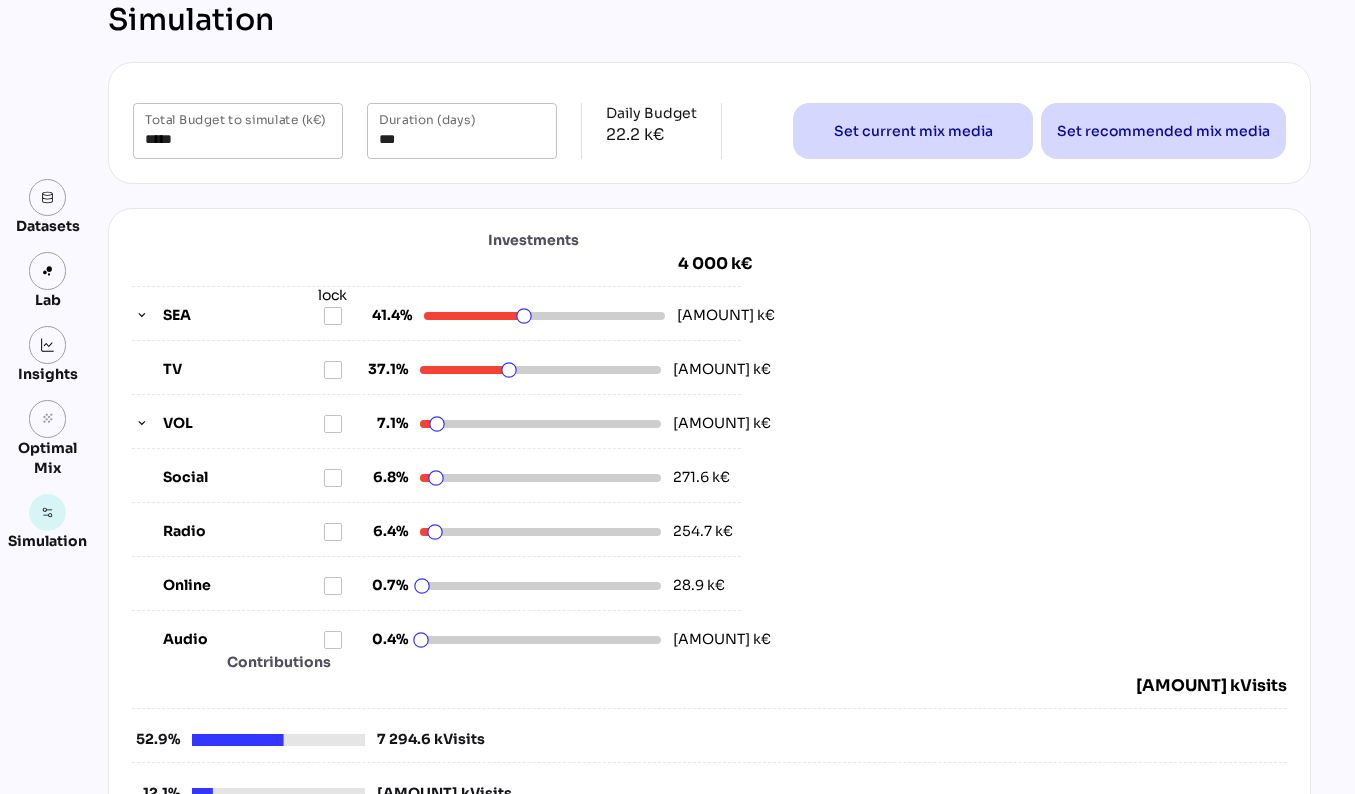 scroll, scrollTop: 0, scrollLeft: 0, axis: both 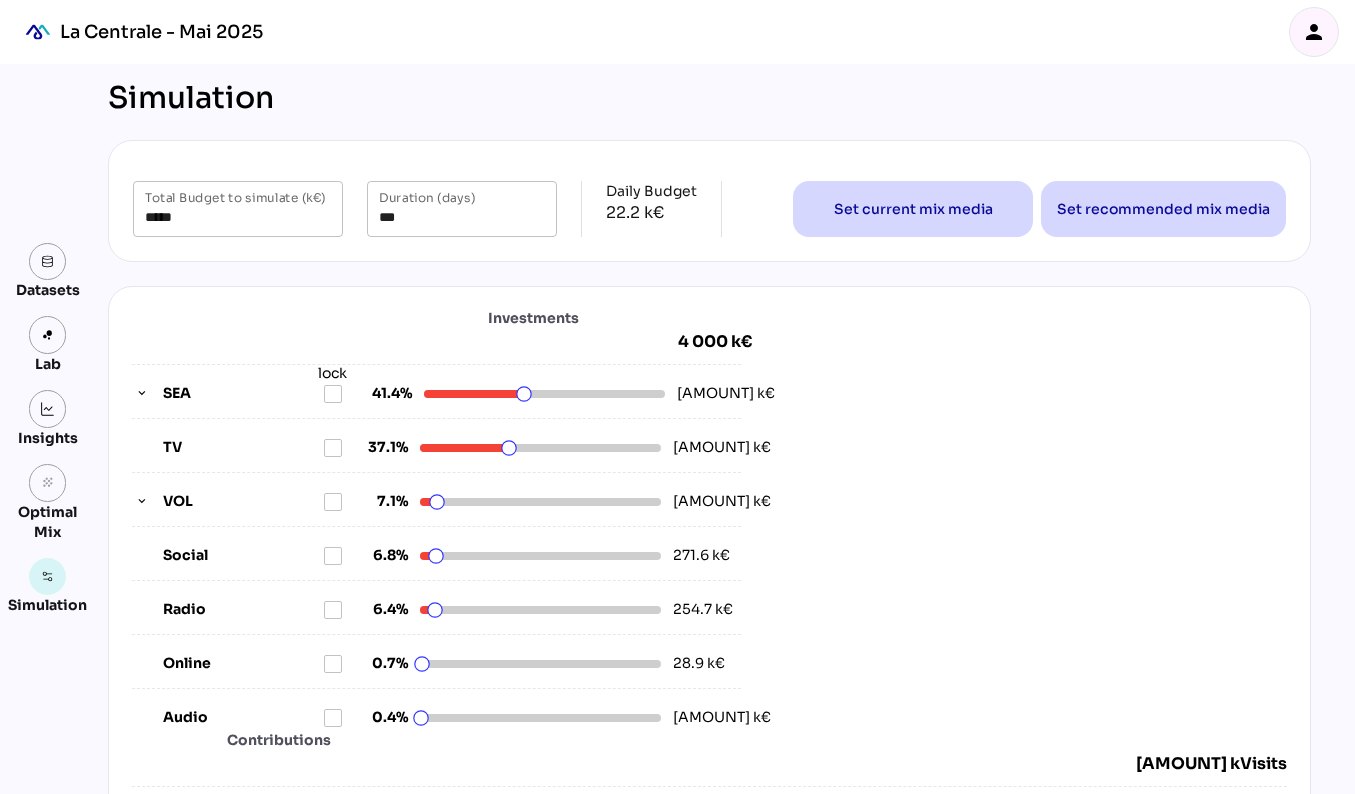 click on "La Centrale - Mai 2025" at bounding box center (139, 32) 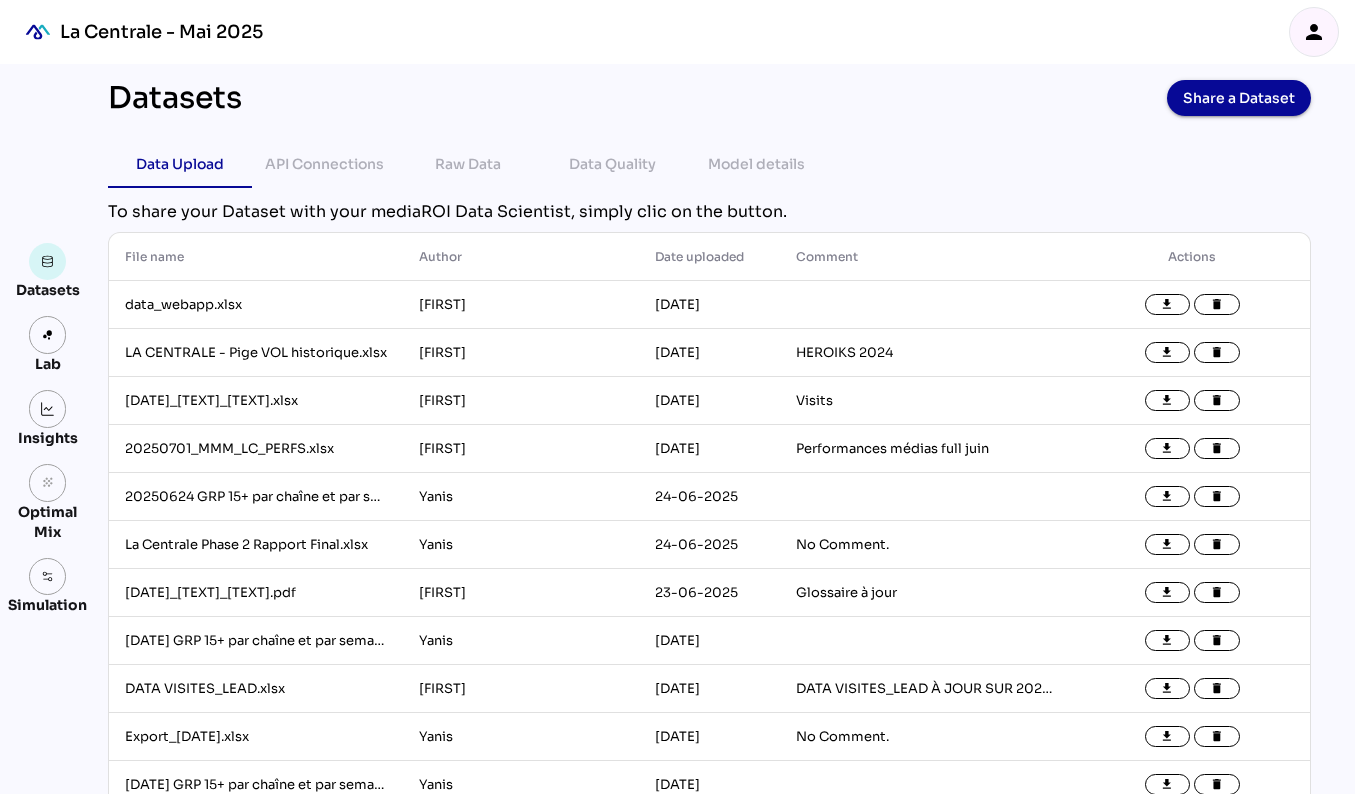 click on "Simulation" at bounding box center [47, 605] 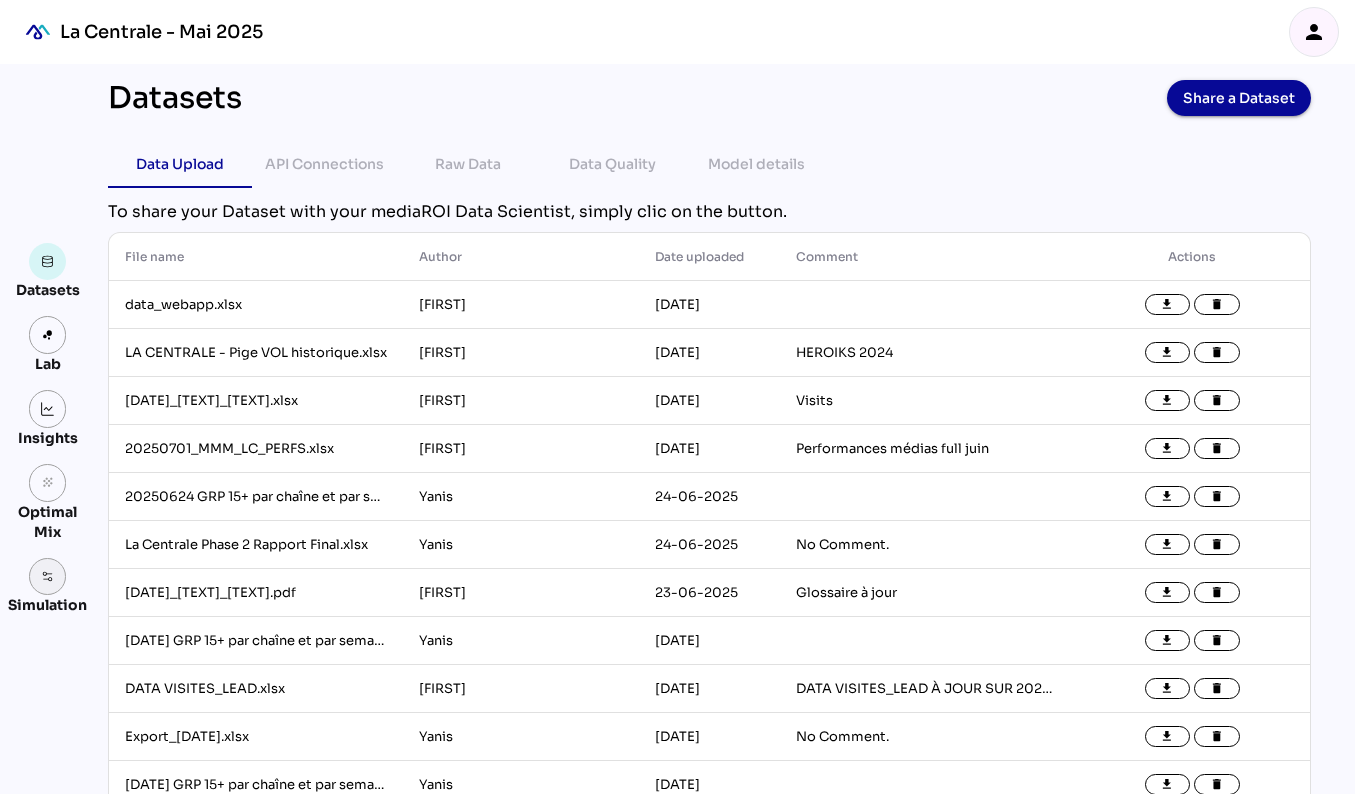 click at bounding box center [48, 577] 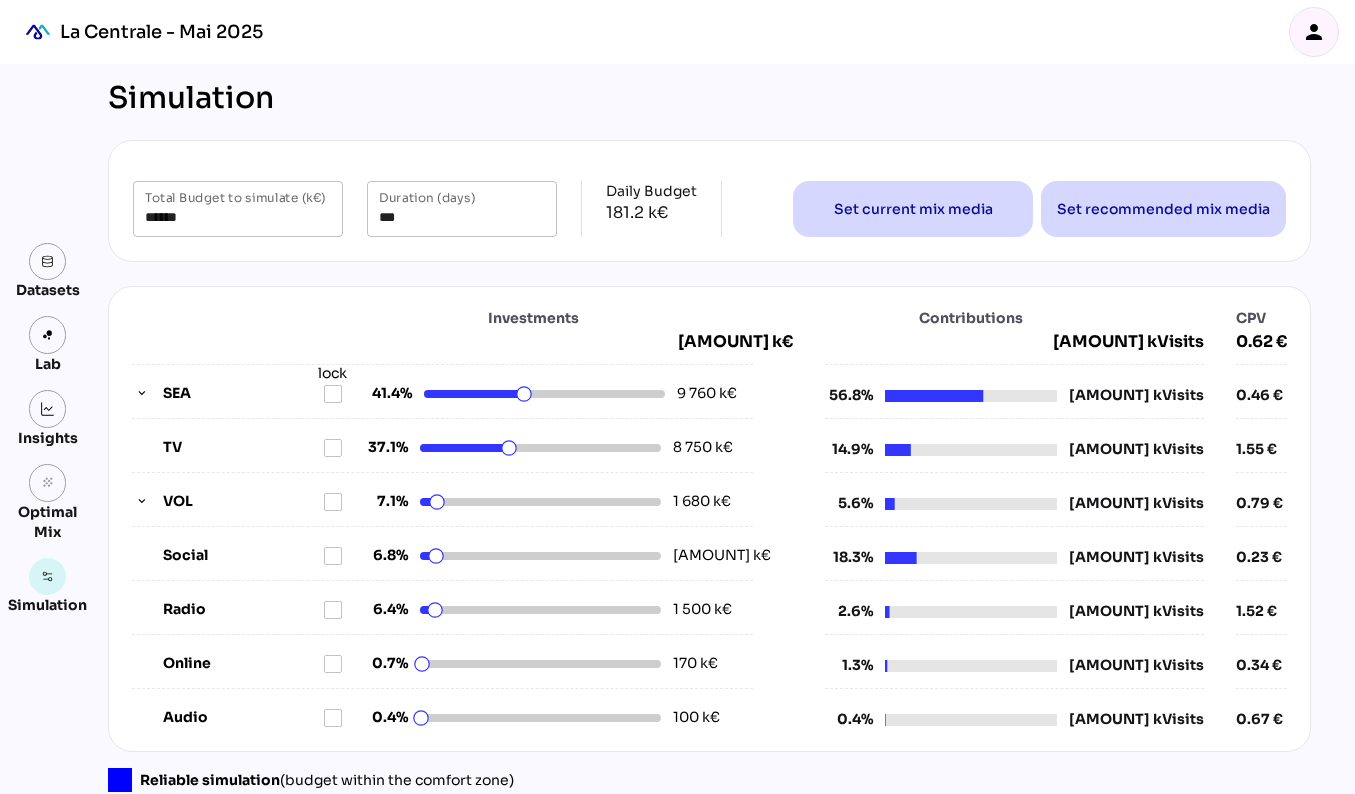 scroll, scrollTop: 78, scrollLeft: 0, axis: vertical 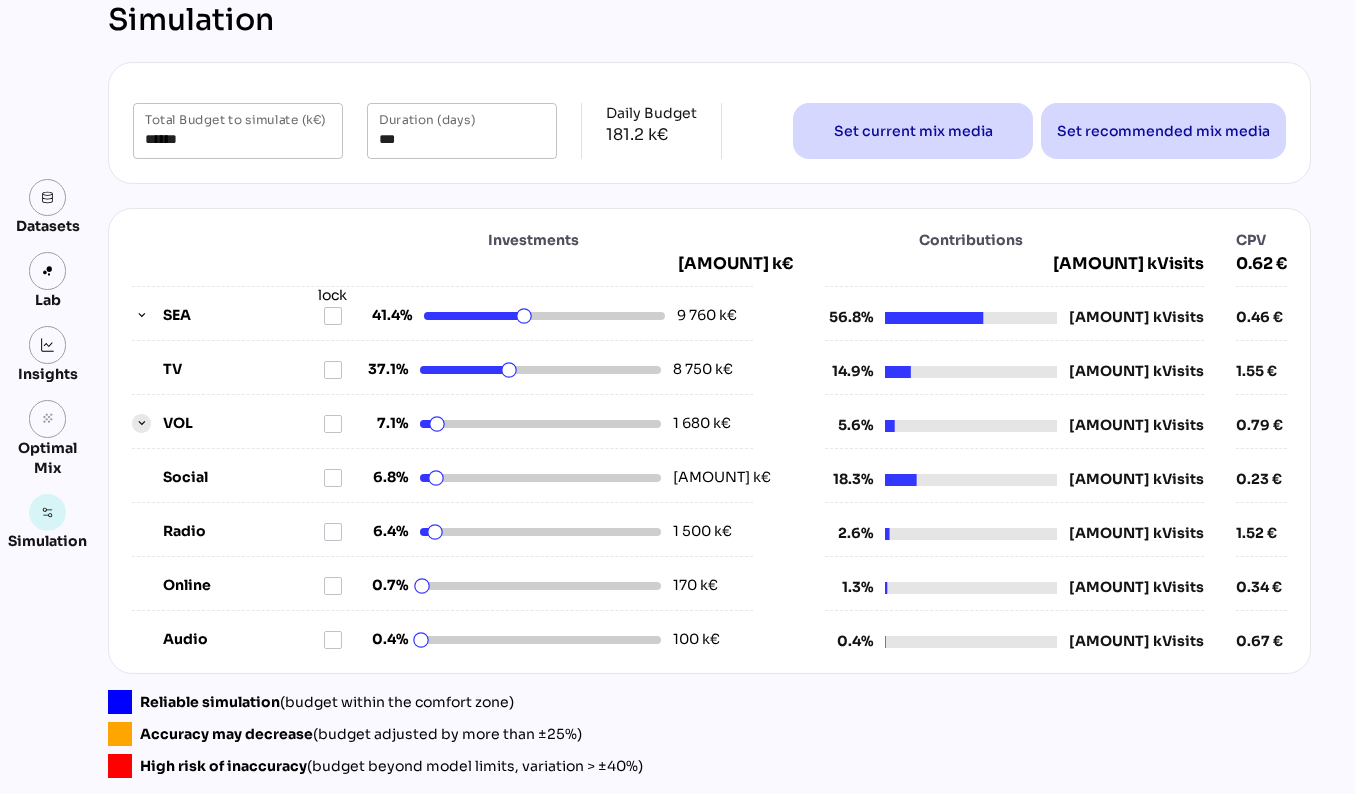 click at bounding box center (142, 424) 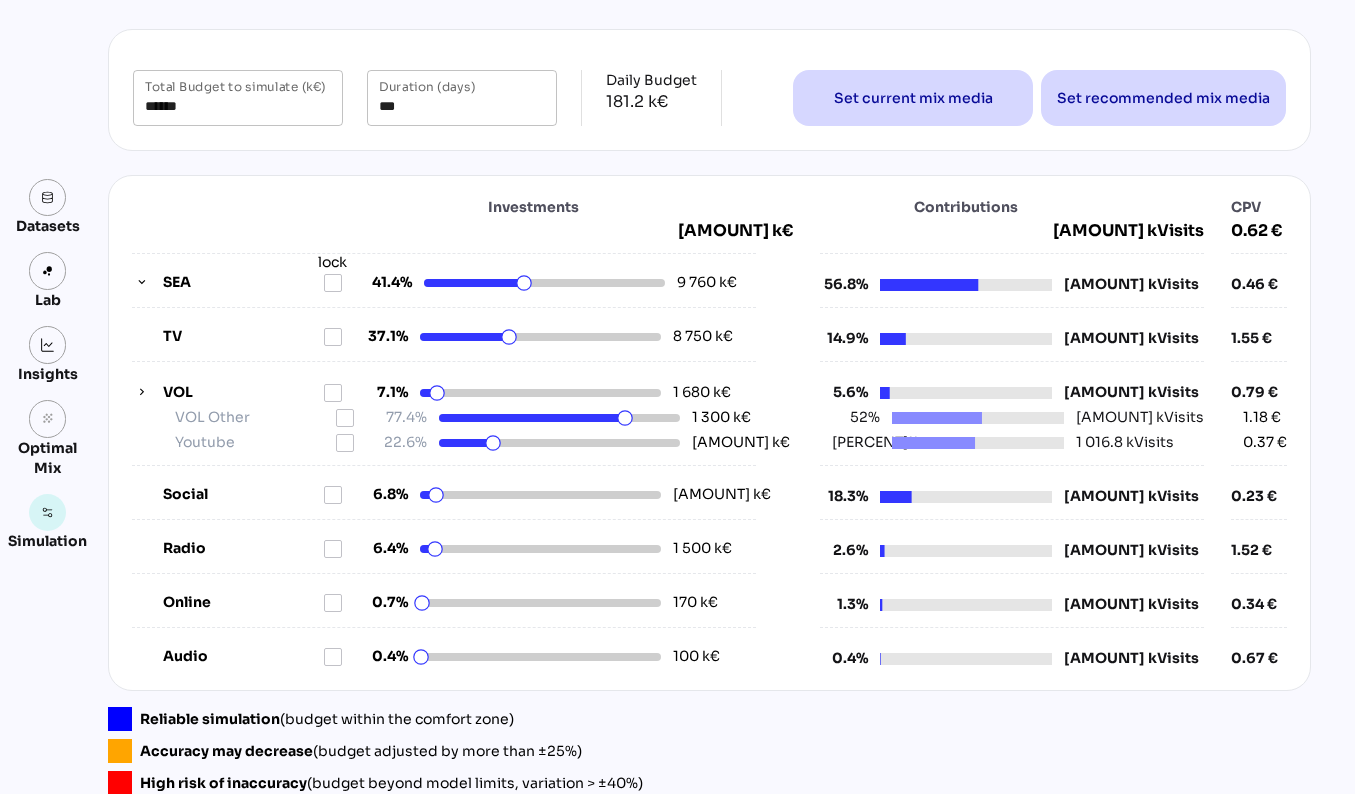 scroll, scrollTop: 128, scrollLeft: 0, axis: vertical 